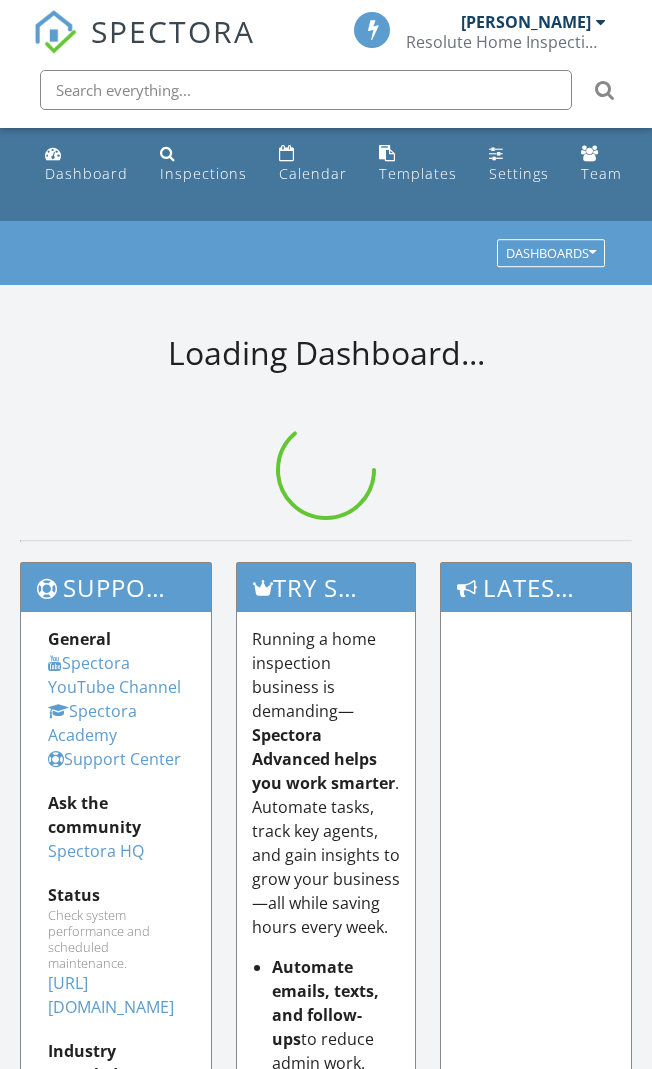 scroll, scrollTop: 0, scrollLeft: 0, axis: both 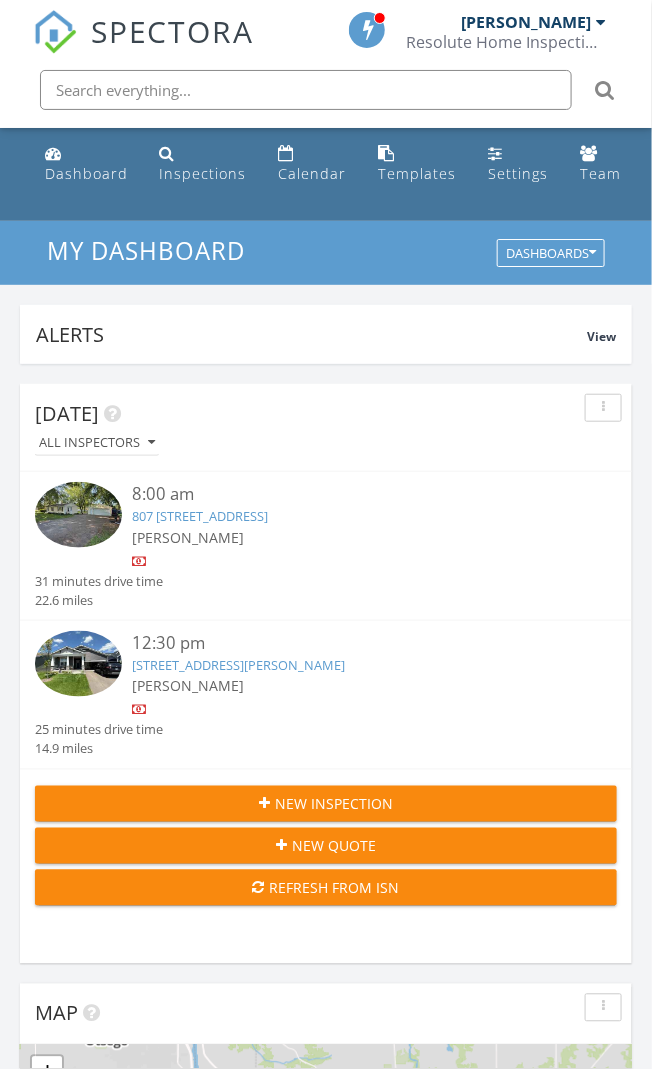 click on "19541 103rd Ave, Corcoran, MN 55374" at bounding box center [238, 665] 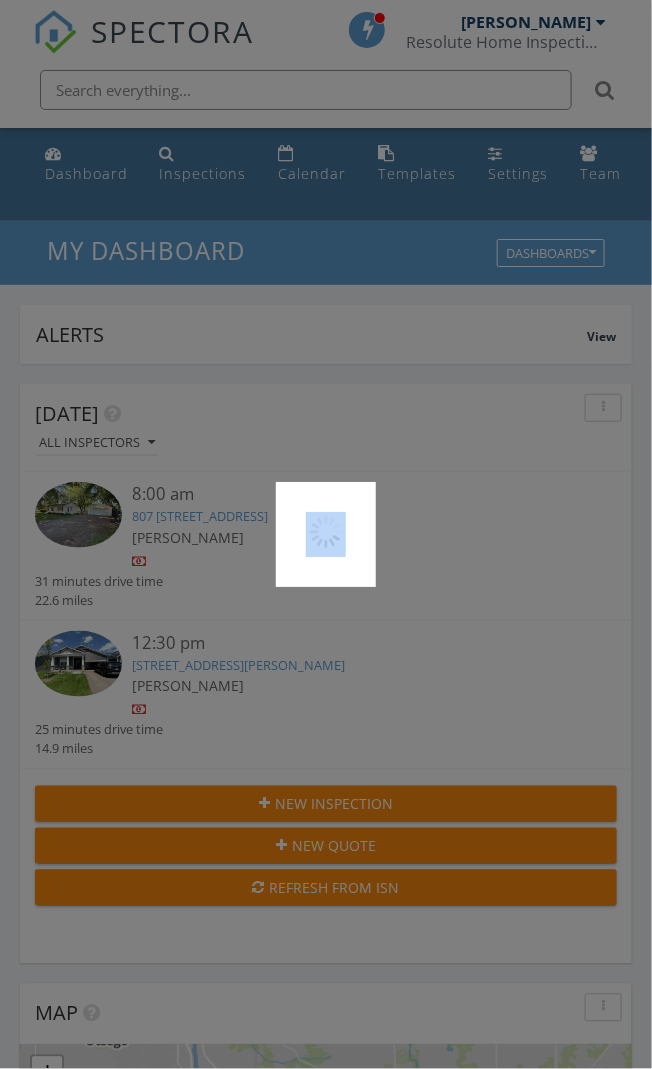 click at bounding box center (326, 534) 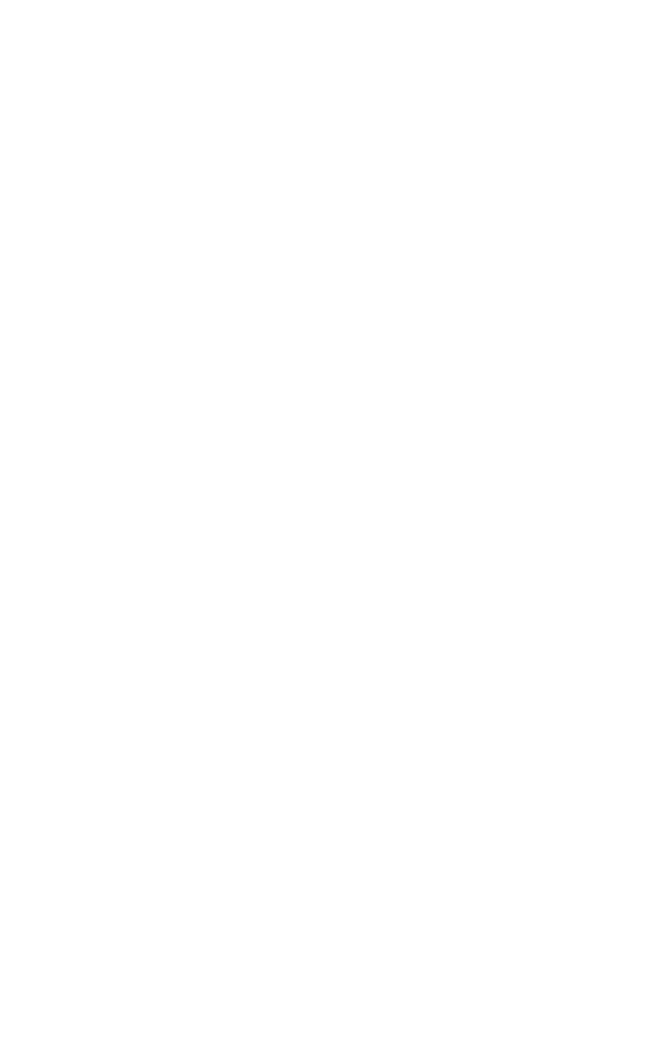 scroll, scrollTop: 0, scrollLeft: 0, axis: both 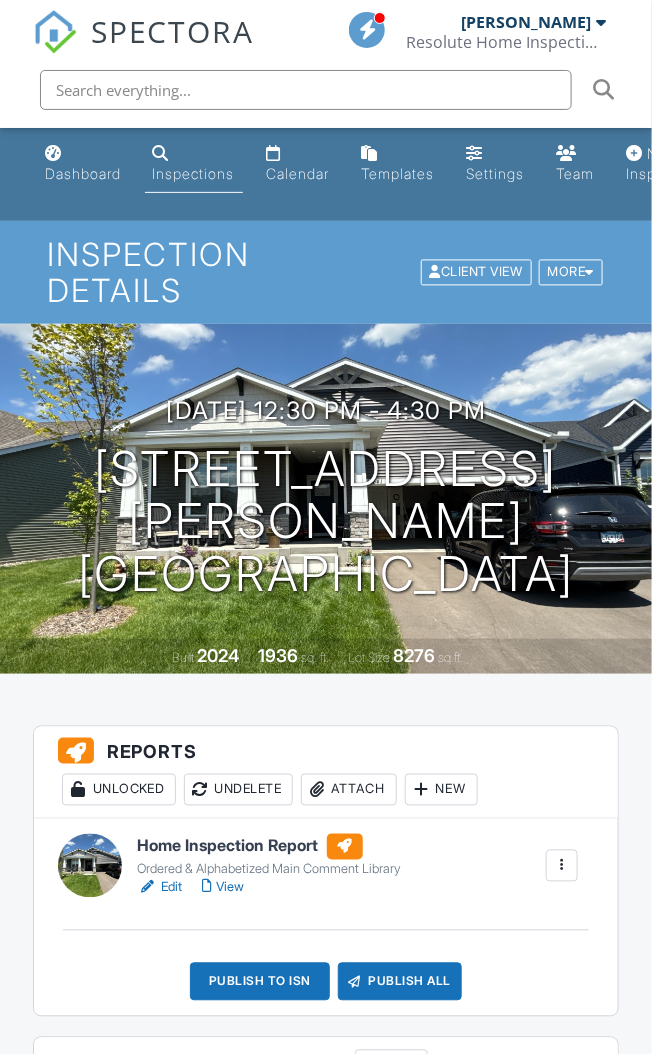 click on "Edit" at bounding box center [160, 888] 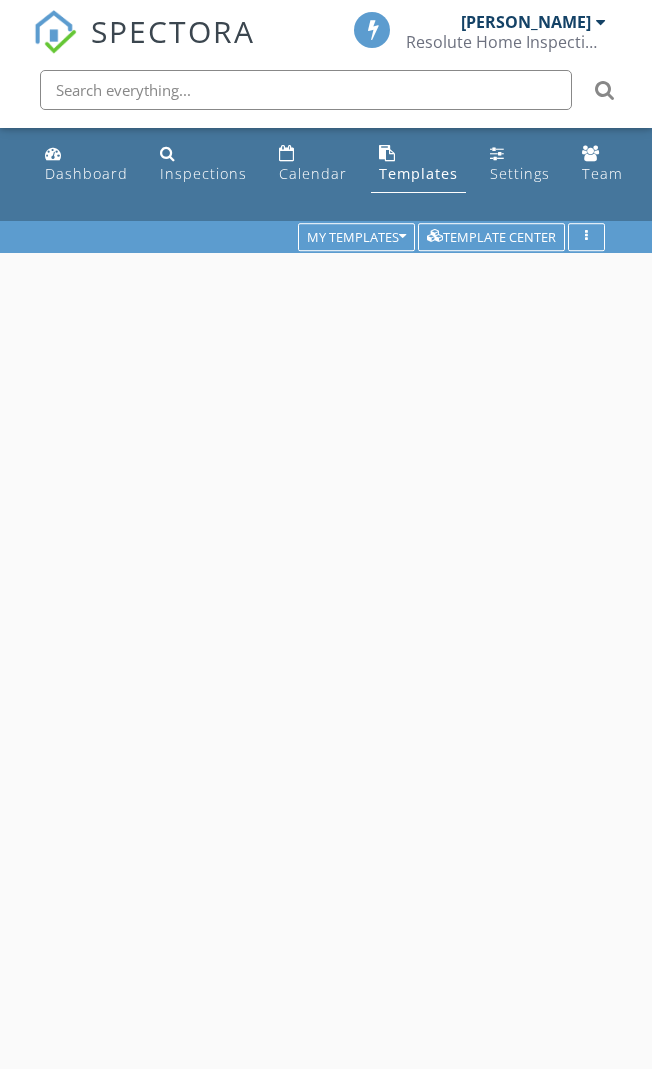scroll, scrollTop: 0, scrollLeft: 0, axis: both 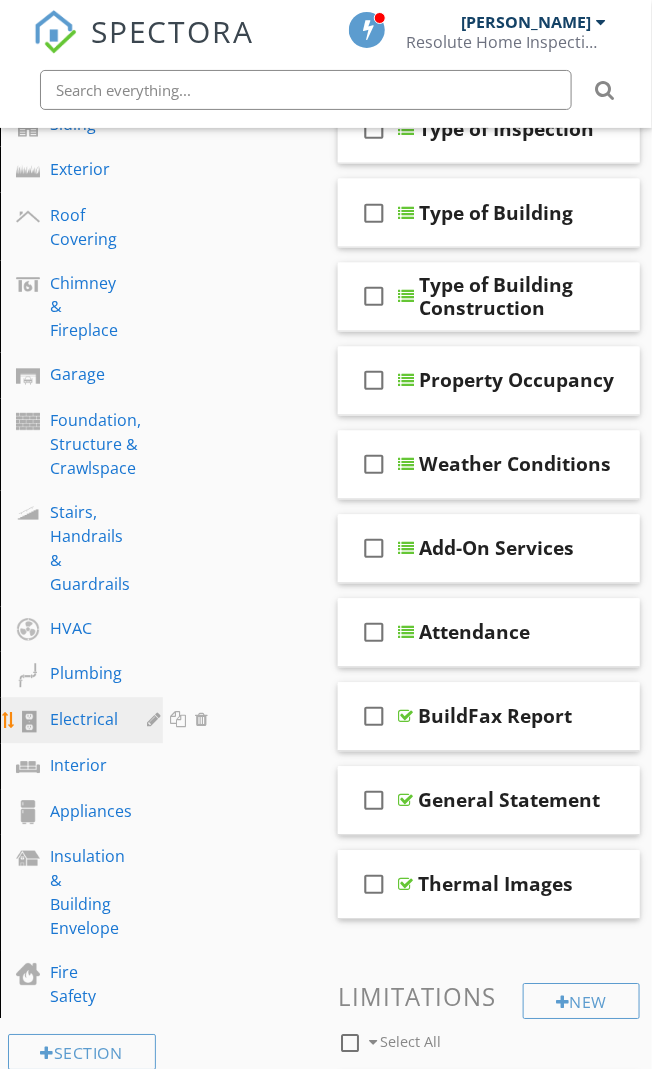 click on "Electrical" at bounding box center (84, 720) 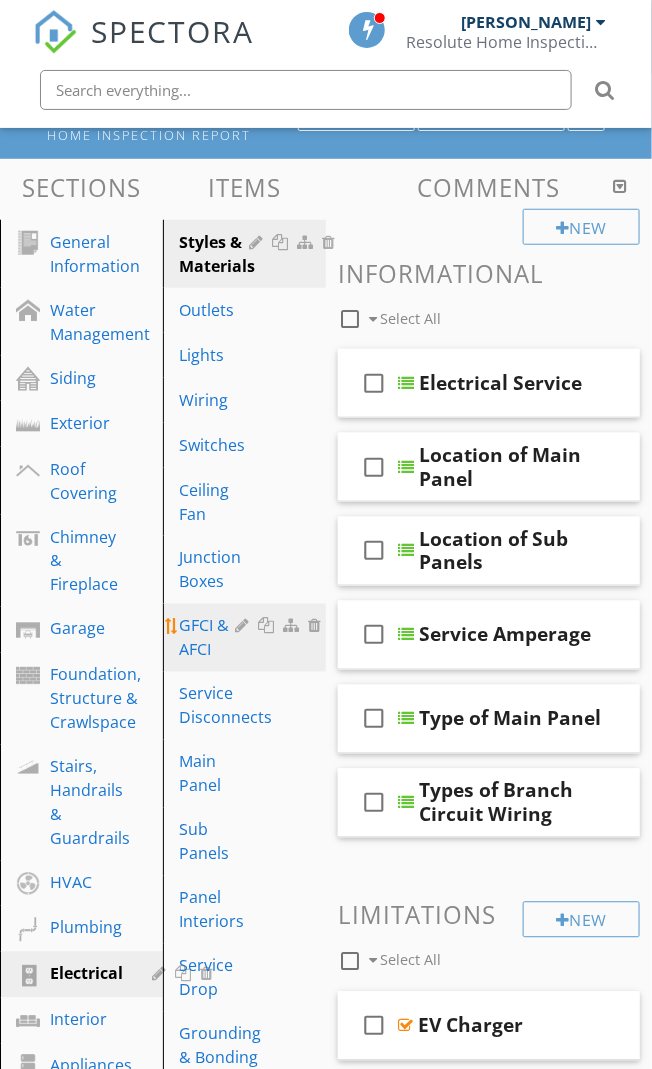 scroll, scrollTop: 133, scrollLeft: 0, axis: vertical 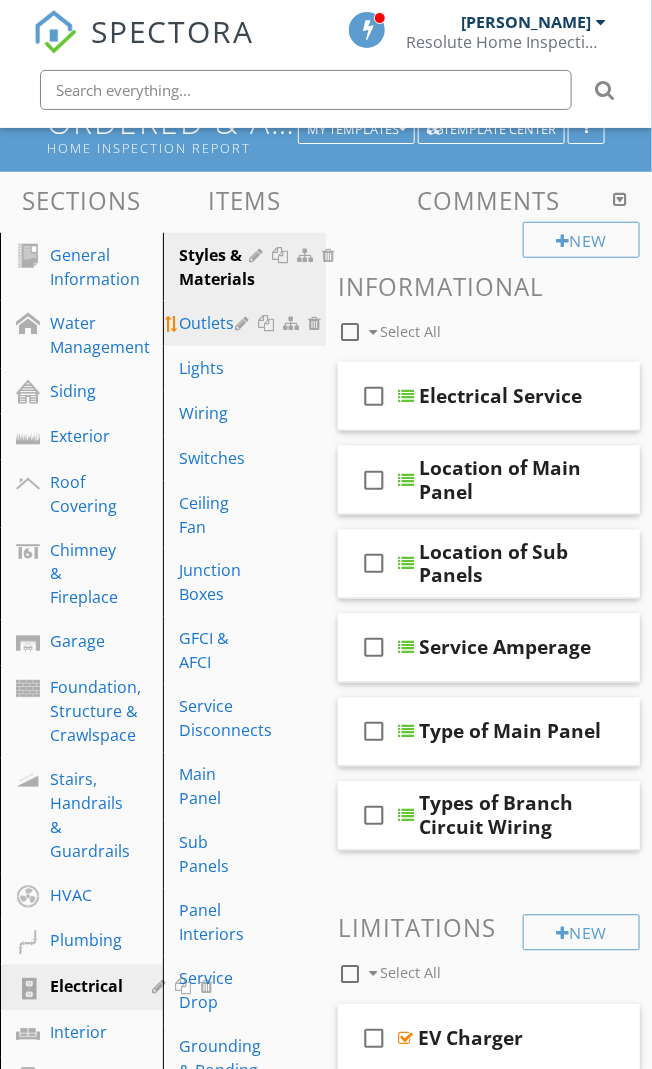 click on "Outlets" at bounding box center [210, 323] 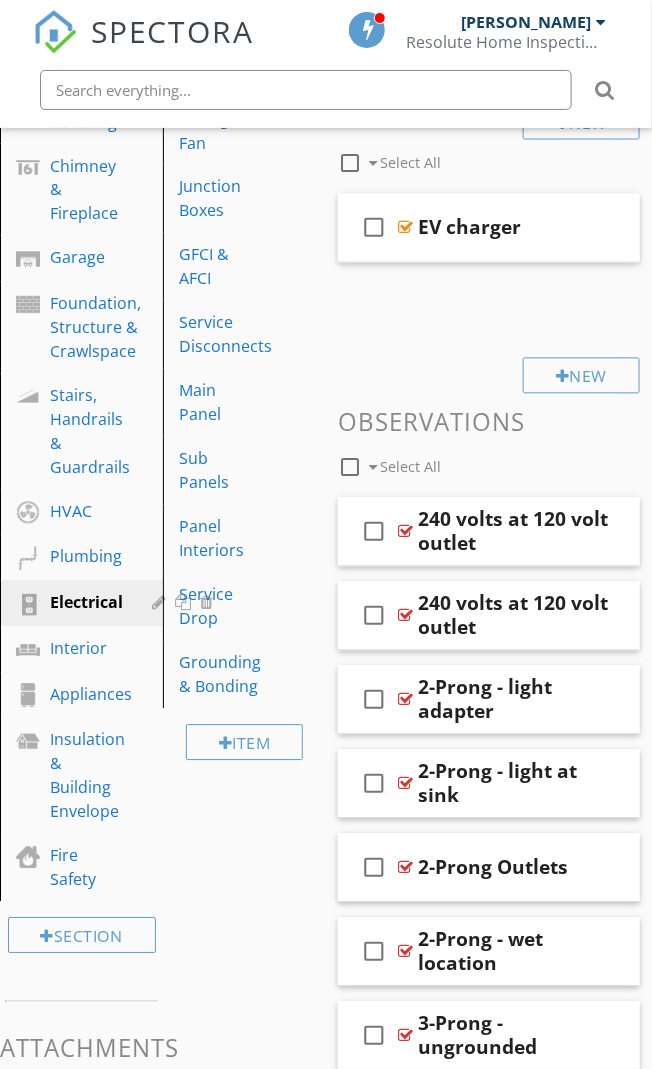 scroll, scrollTop: 566, scrollLeft: 0, axis: vertical 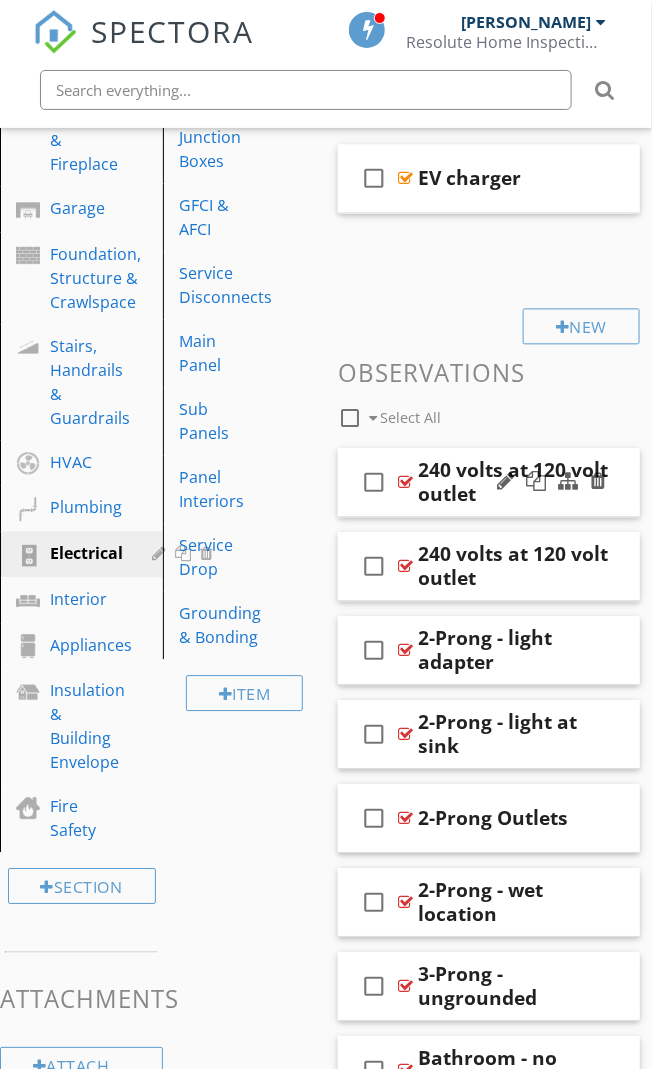 click at bounding box center [405, 483] 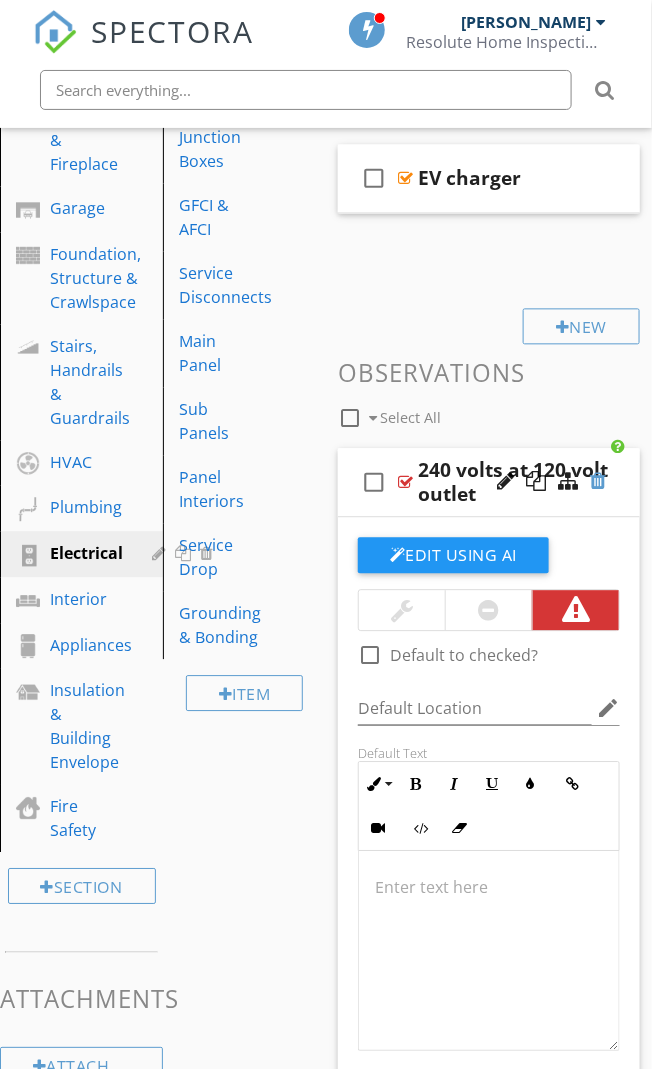 click at bounding box center [598, 482] 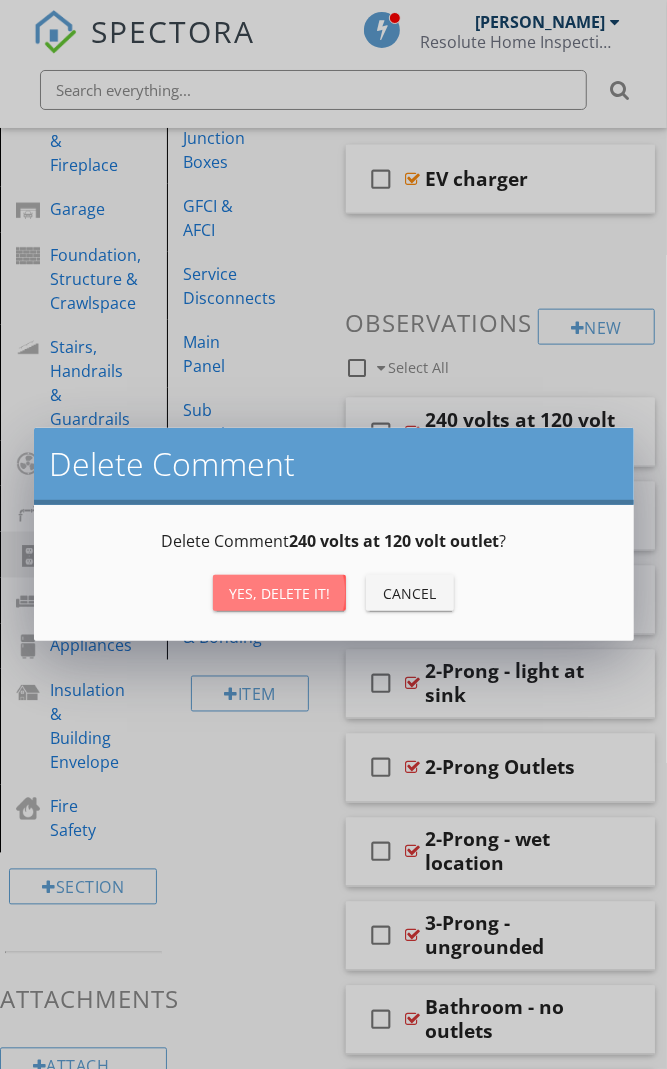 click on "Yes, Delete it!" at bounding box center [279, 593] 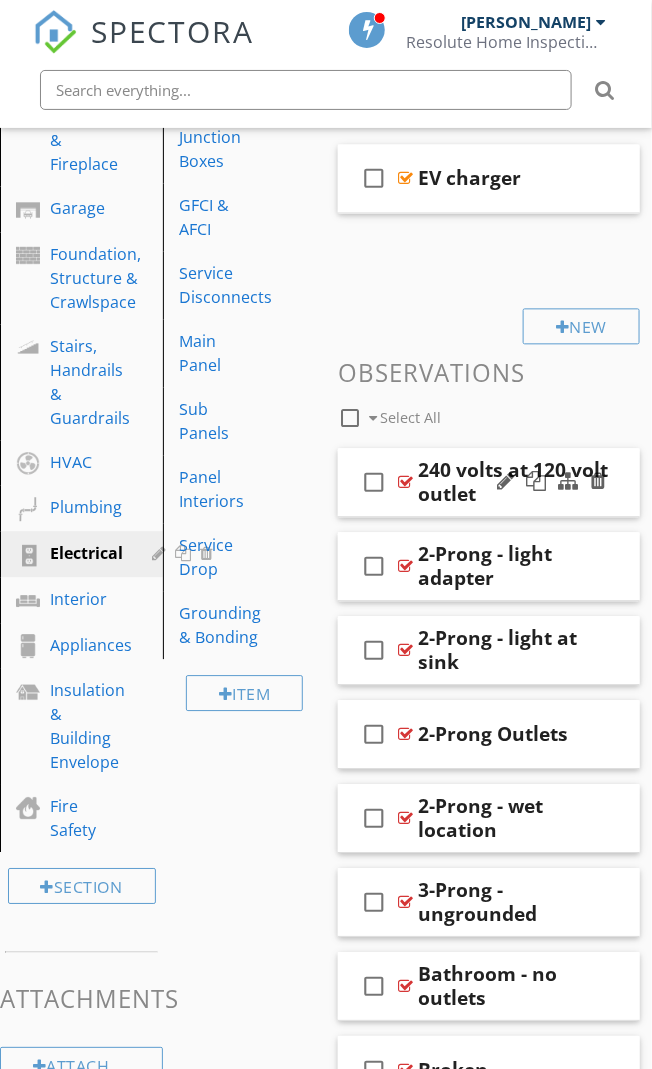 click at bounding box center (405, 483) 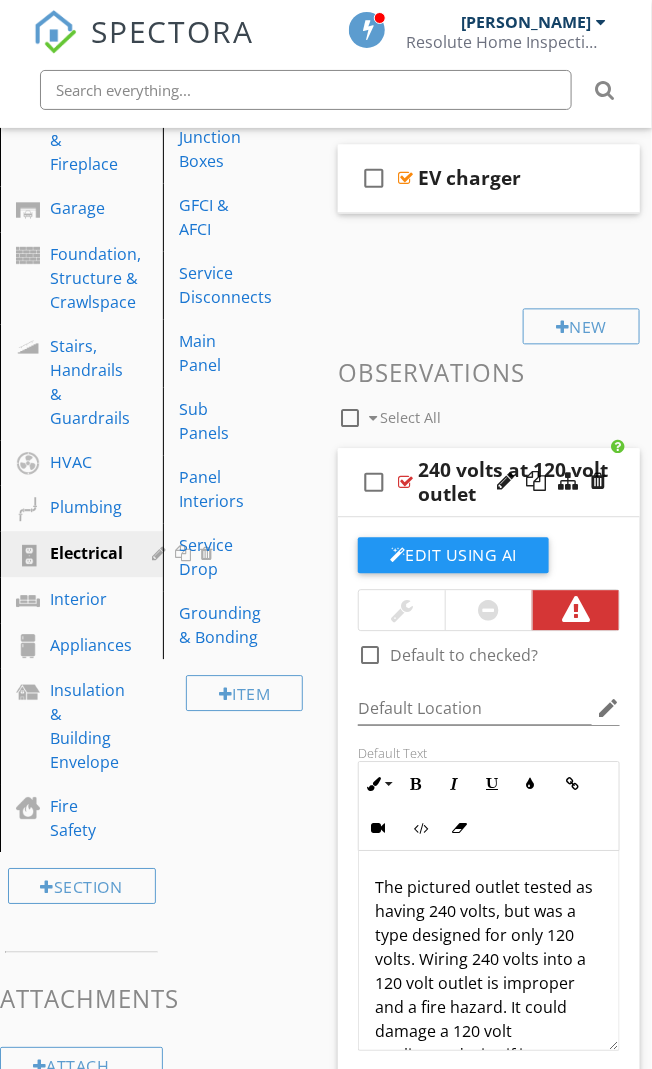 click at bounding box center [405, 483] 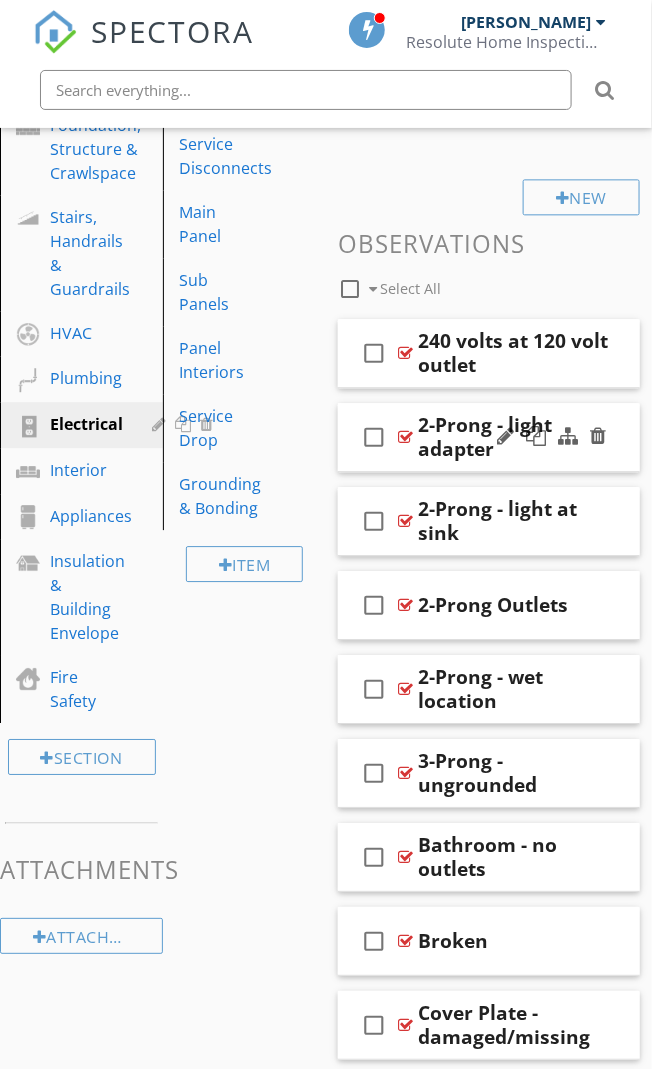 scroll, scrollTop: 700, scrollLeft: 0, axis: vertical 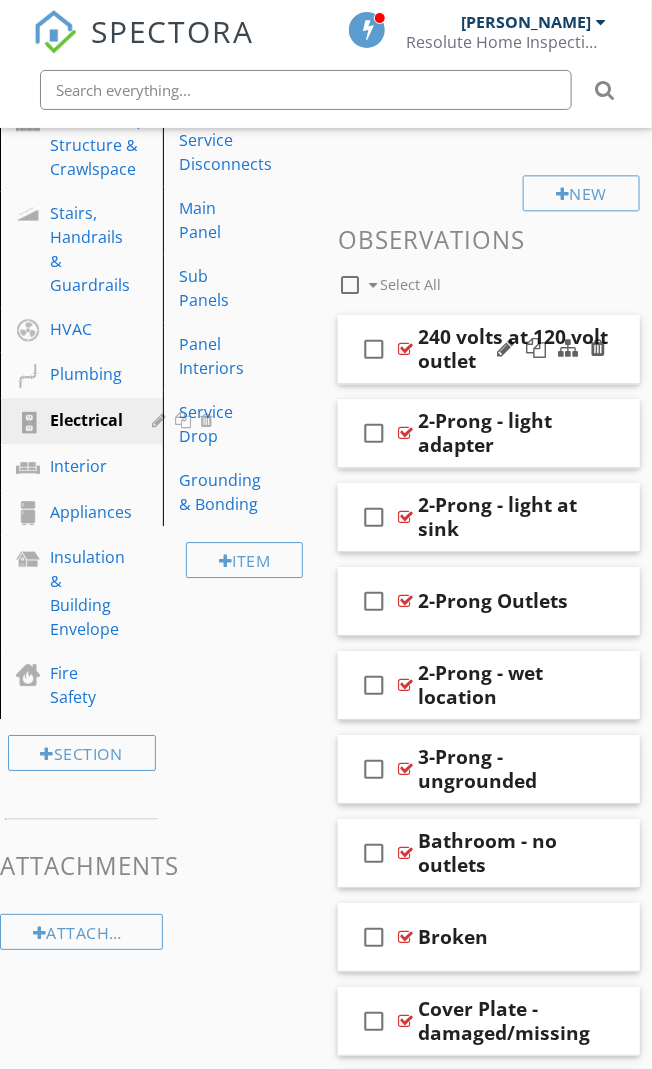 type 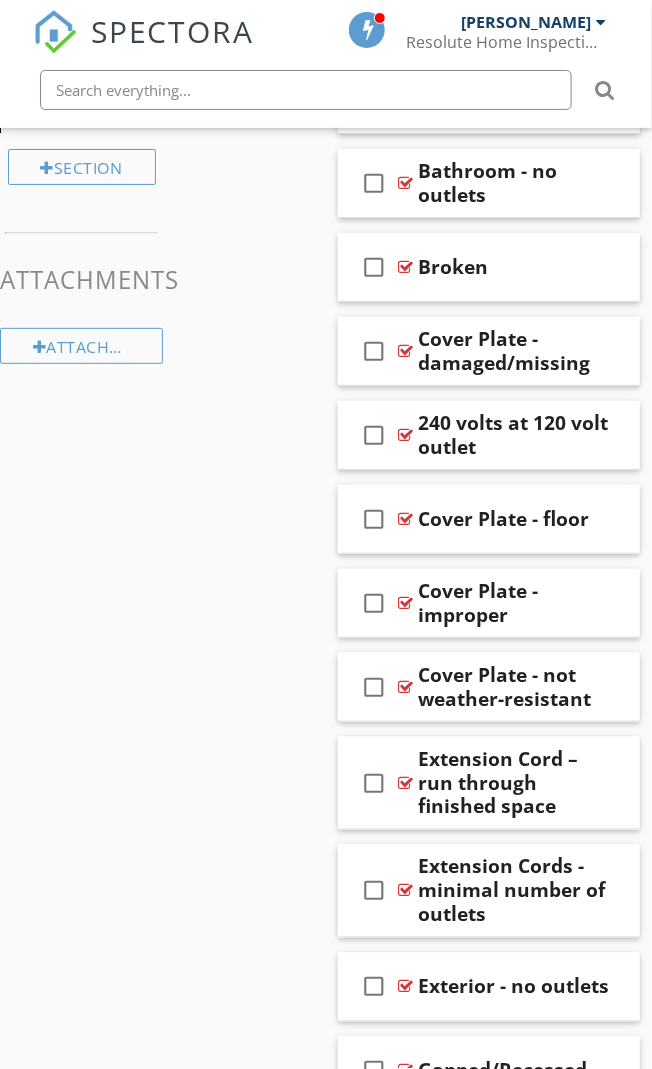 scroll, scrollTop: 1300, scrollLeft: 0, axis: vertical 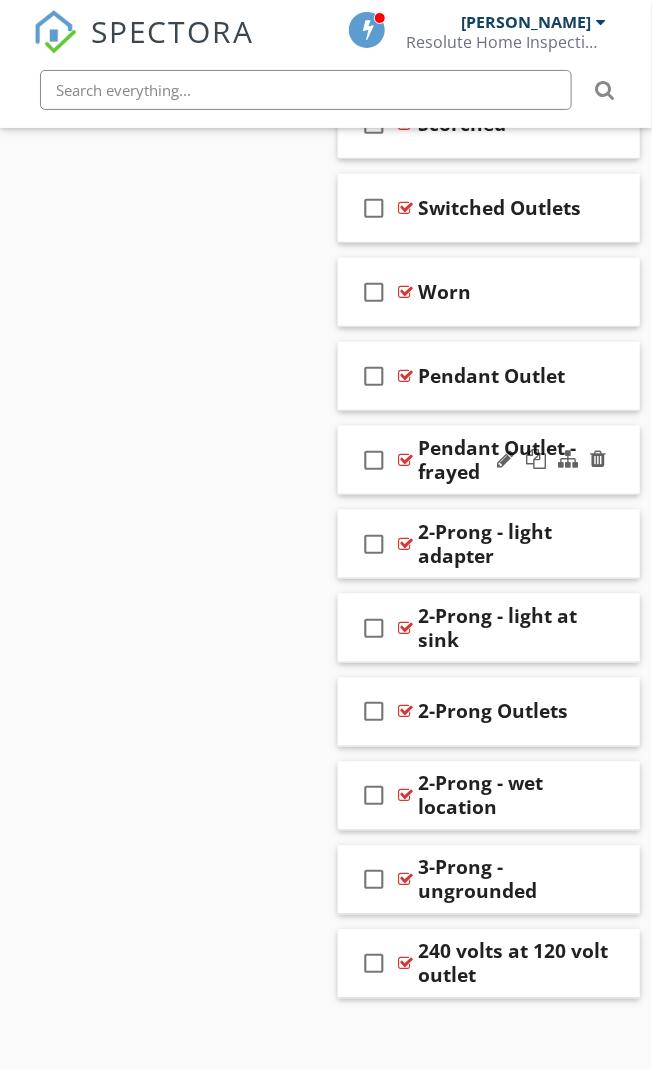 click at bounding box center [405, 460] 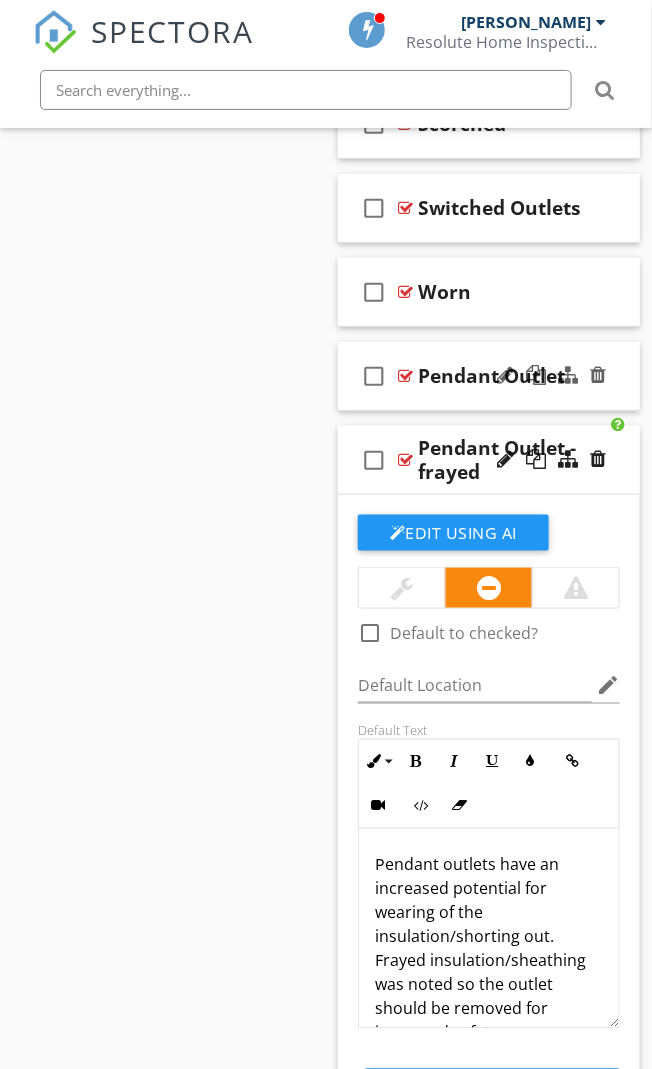 click on "check_box_outline_blank
Pendant Outlet" at bounding box center (489, 376) 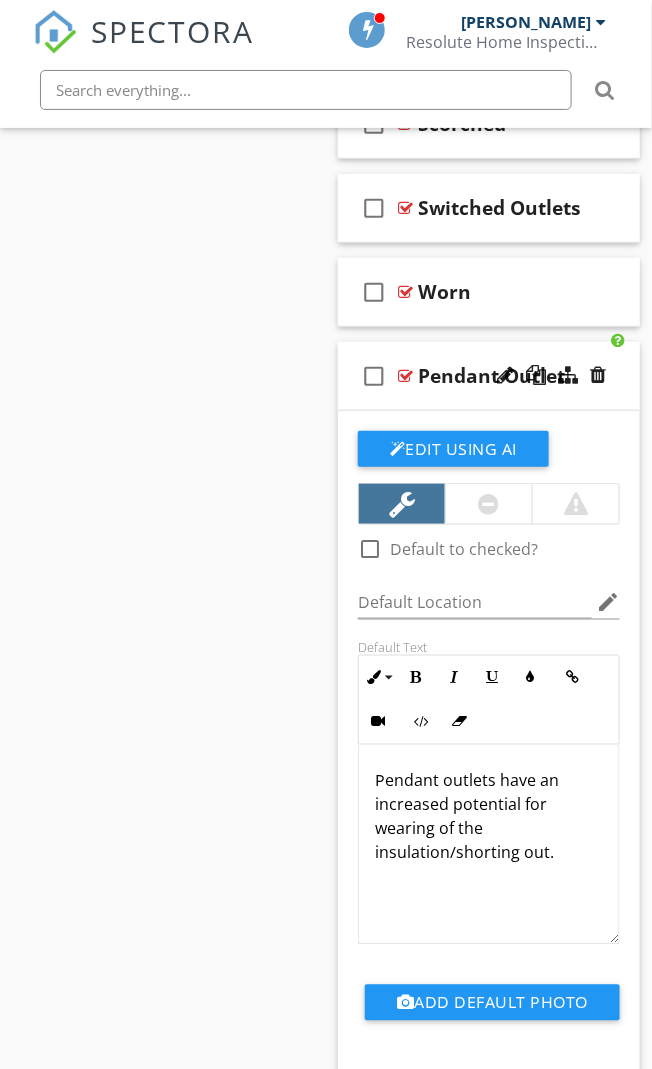 click on "Pendant outlets have an increased potential for wearing of the insulation/shorting out." at bounding box center (489, 817) 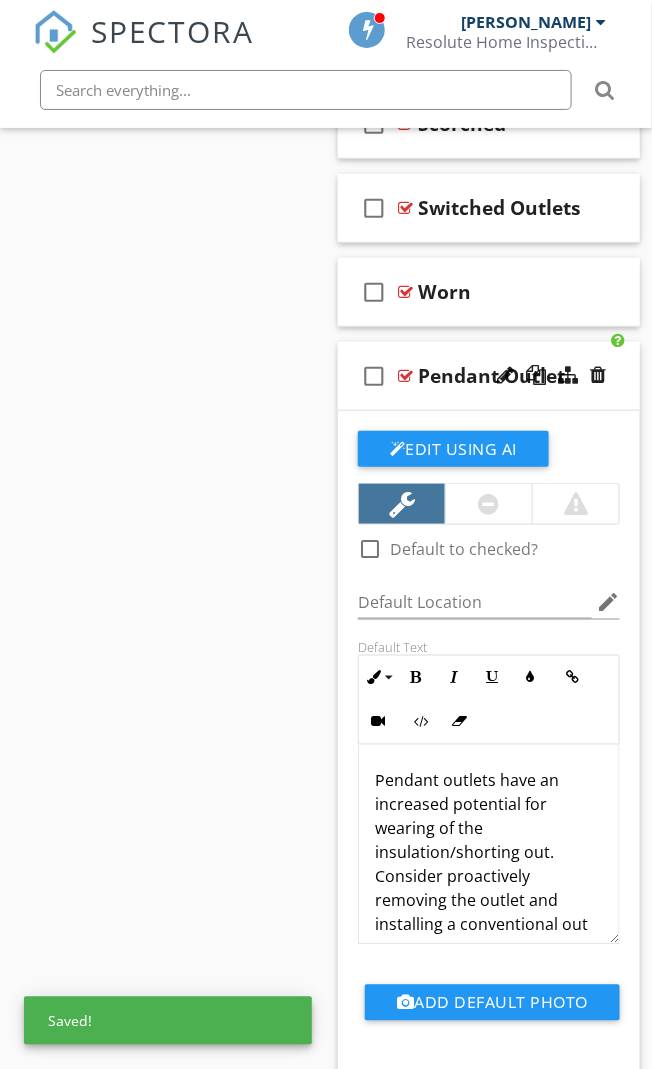 scroll, scrollTop: 15, scrollLeft: 0, axis: vertical 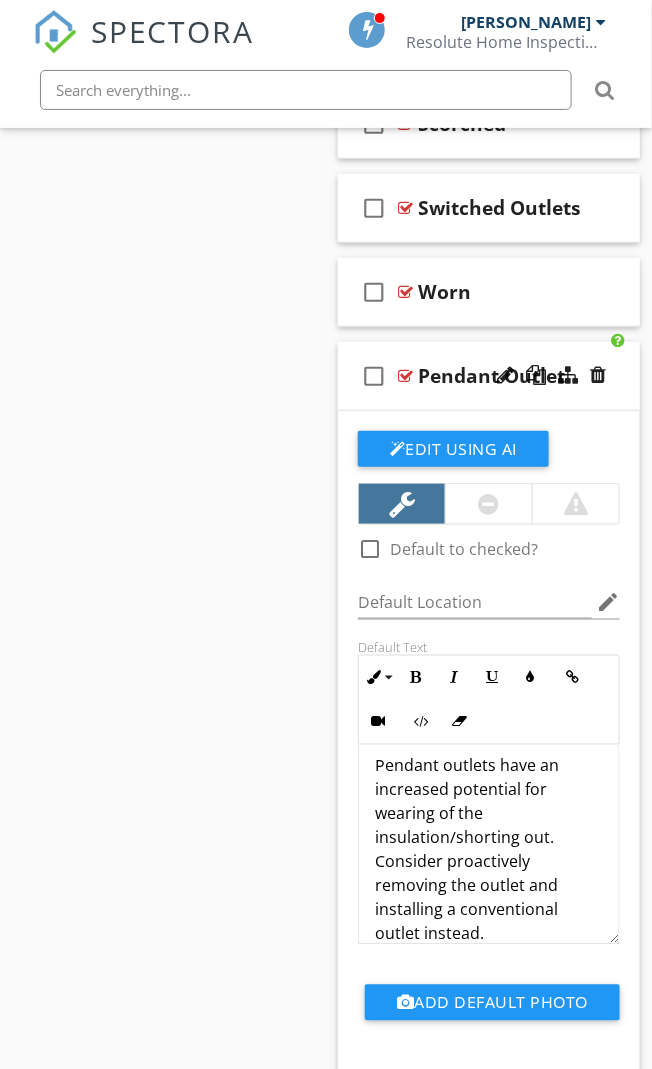 click on "Sections
General Information           Water Management           Siding           Exterior           Roof Covering           Chimney & Fireplace           Garage           Foundation, Structure & Crawlspace           Stairs, Handrails & Guardrails           HVAC           Plumbing           Electrical           Interior           Appliances           Insulation & Building Envelope           Fire Safety
Section
Attachments
Attachment
Items
Styles & Materials           Outlets           Lights           Wiring           Switches           Ceiling Fan           Junction Boxes           GFCI & AFCI           Service Disconnects           Main Panel           Sub Panels           Panel Interiors           Service Drop           Grounding & Bonding
Item
Comments
New
Informational" at bounding box center [326, -41] 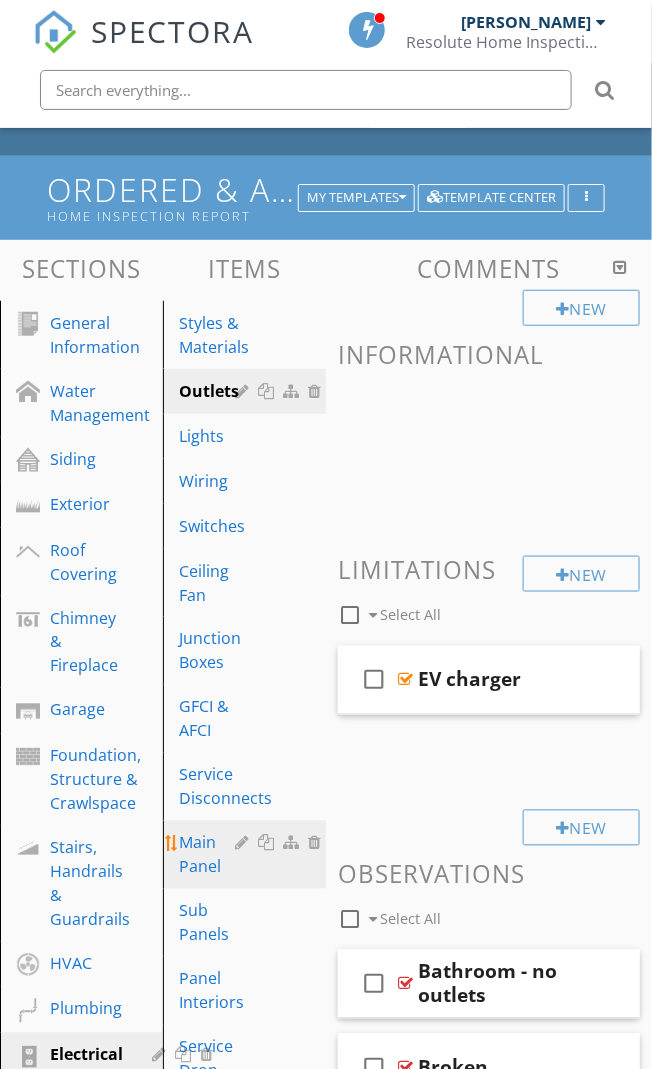 scroll, scrollTop: 54, scrollLeft: 0, axis: vertical 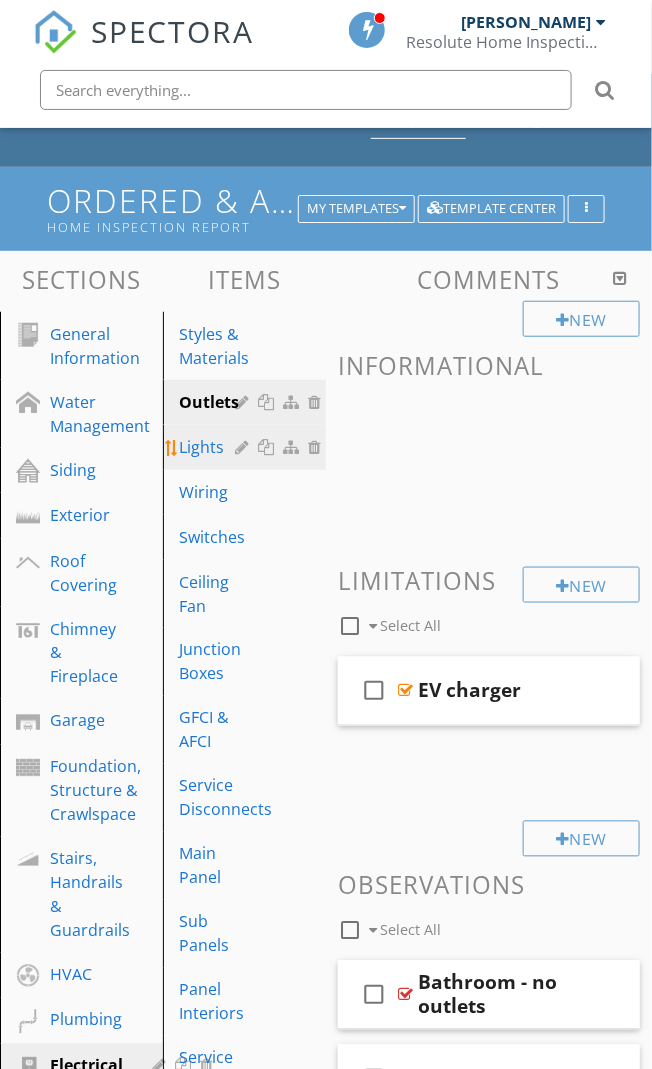 click on "Lights" at bounding box center [210, 447] 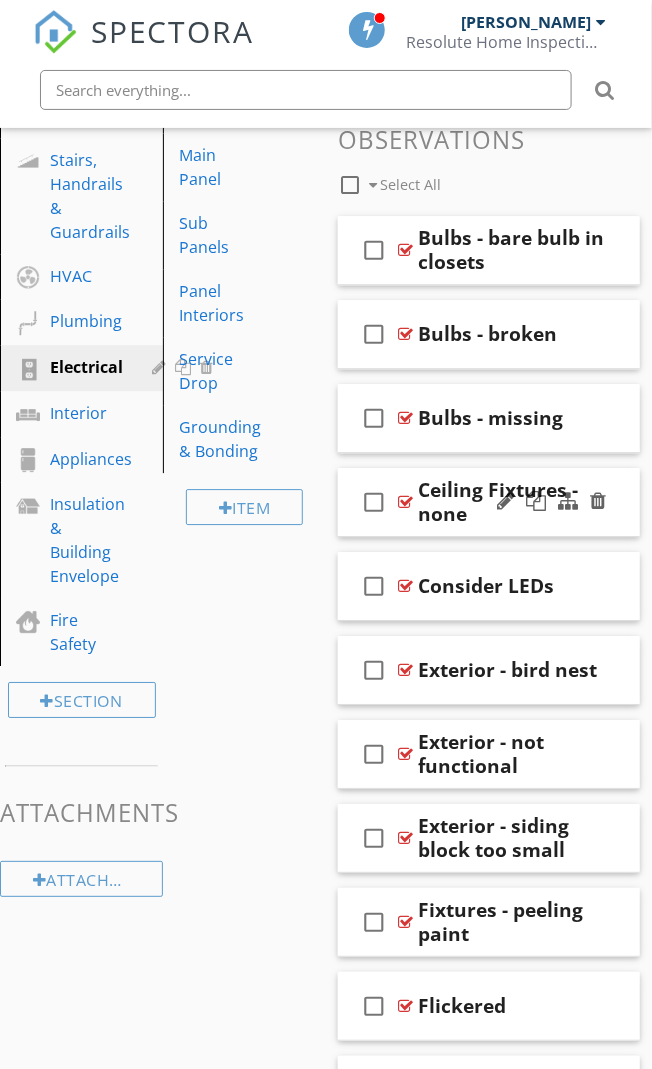 scroll, scrollTop: 754, scrollLeft: 0, axis: vertical 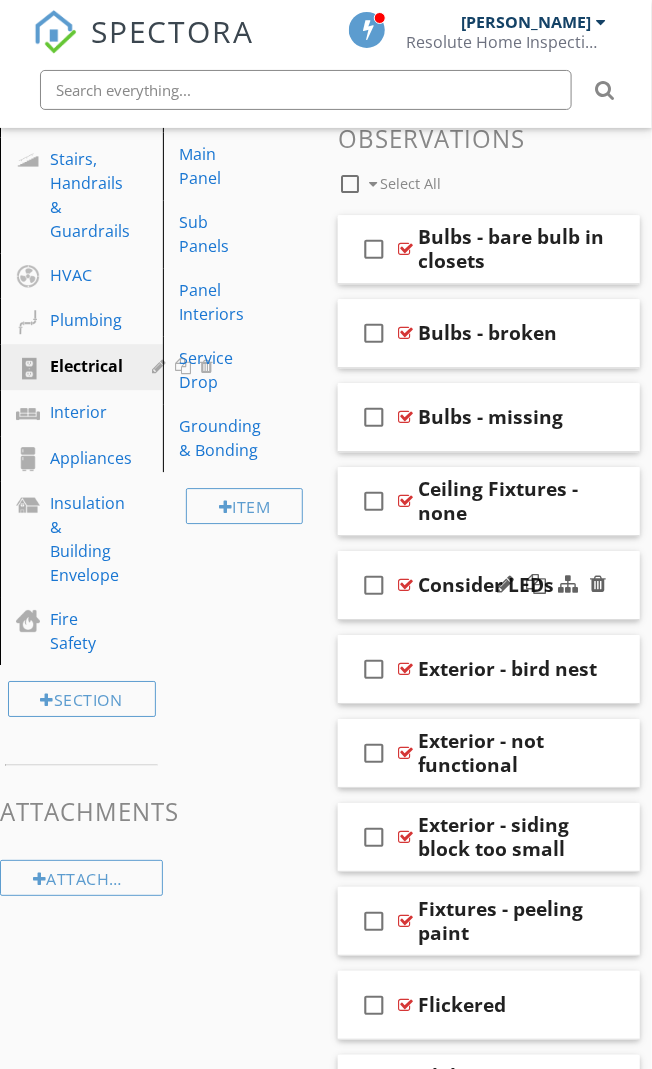 click at bounding box center [405, 585] 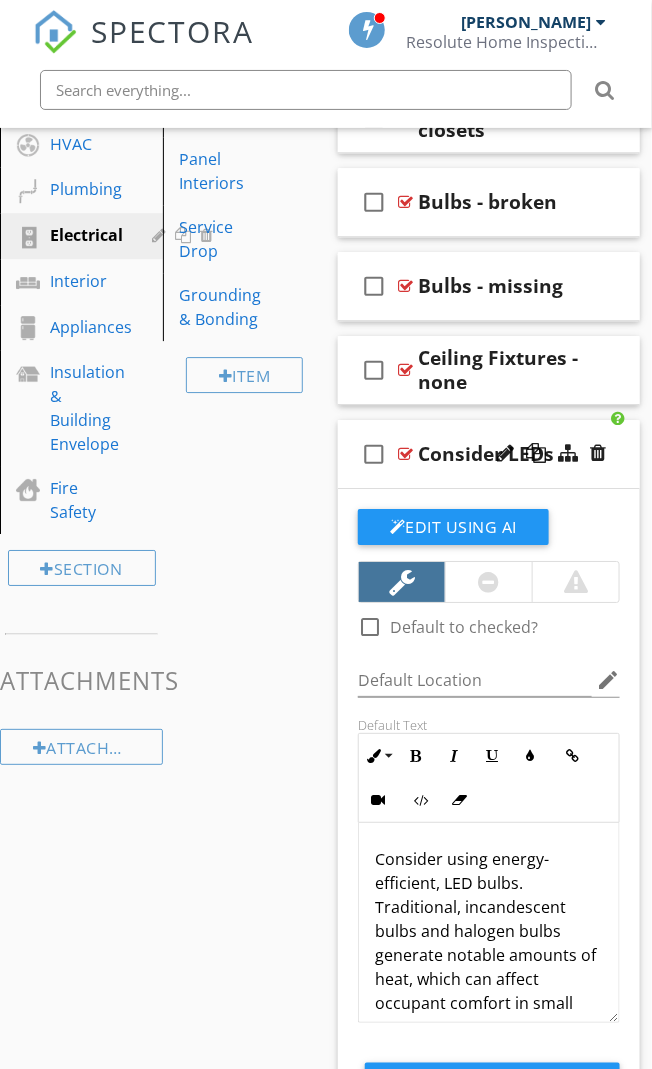 scroll, scrollTop: 888, scrollLeft: 0, axis: vertical 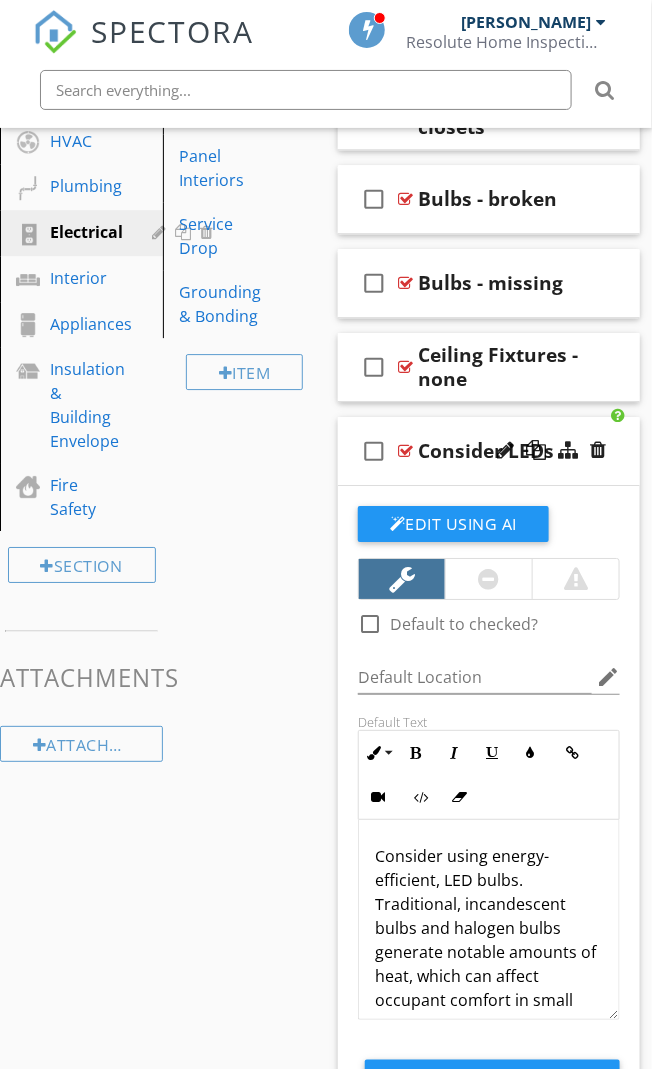click at bounding box center [405, 451] 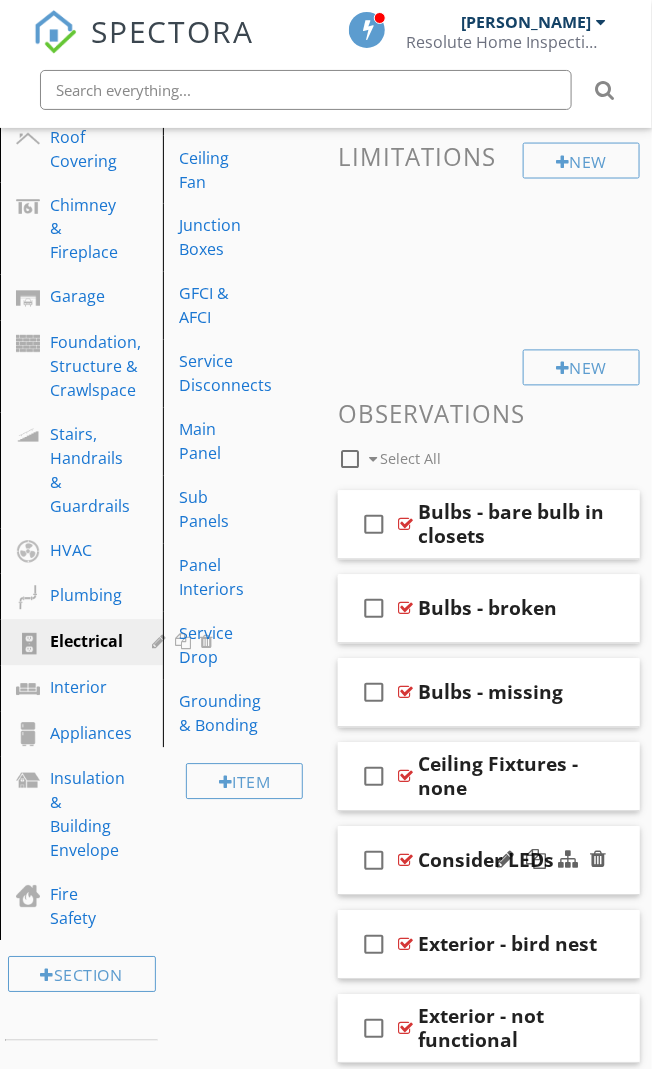 scroll, scrollTop: 421, scrollLeft: 0, axis: vertical 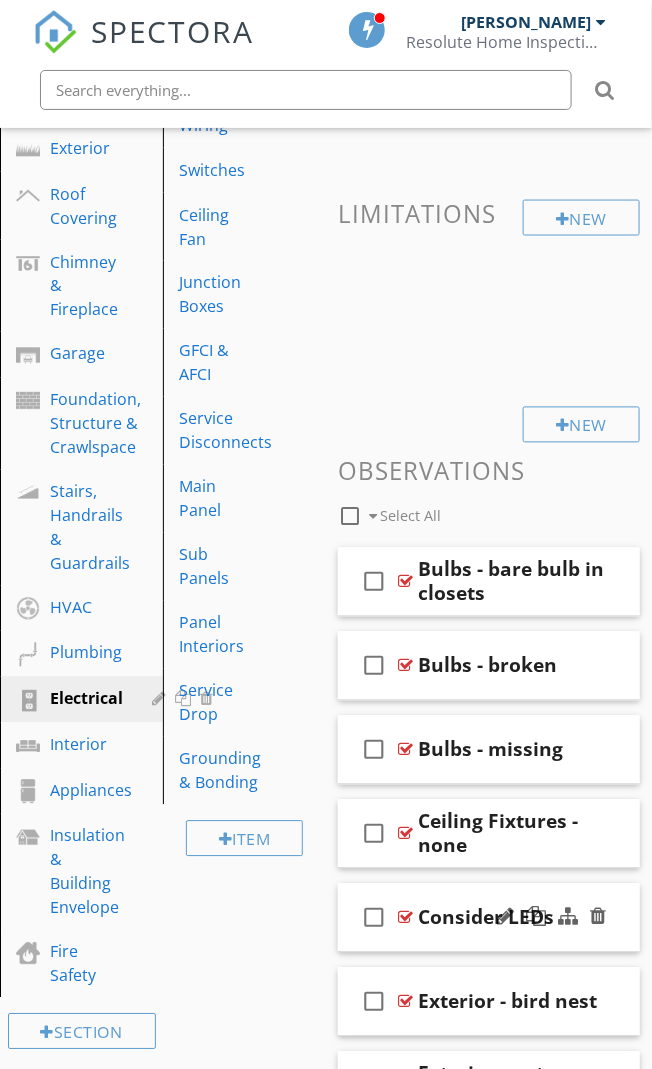 type 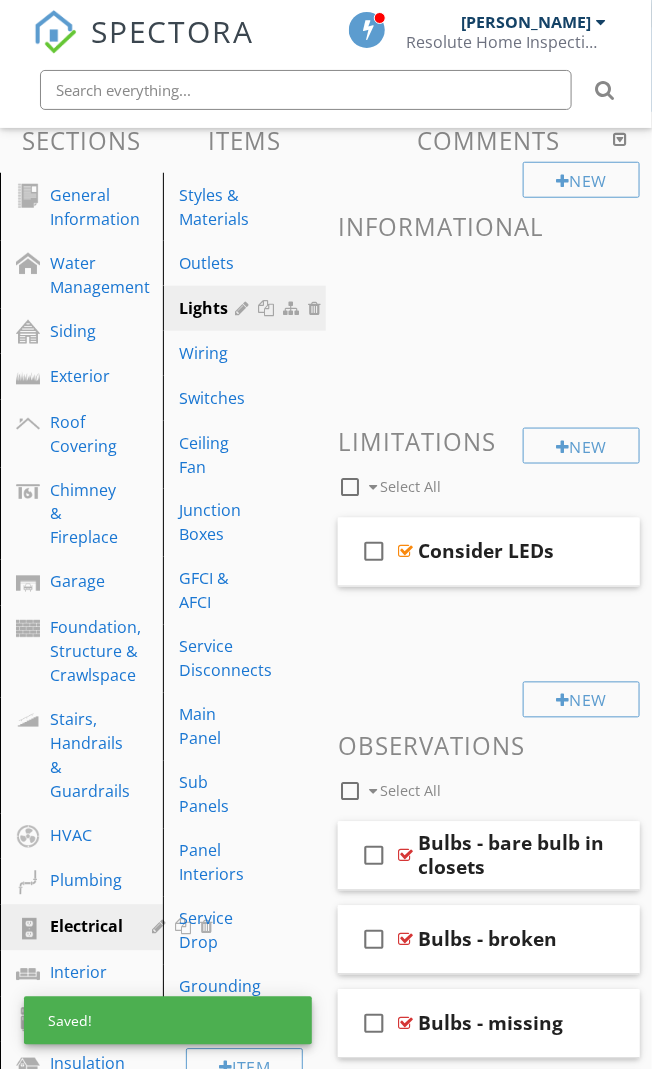scroll, scrollTop: 154, scrollLeft: 0, axis: vertical 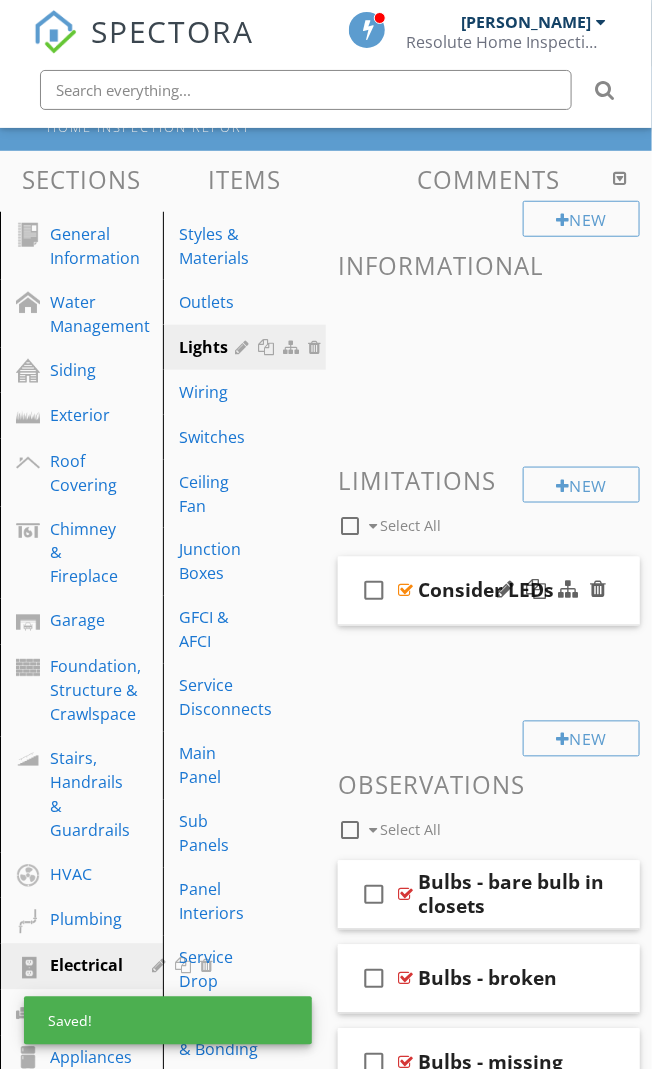 type 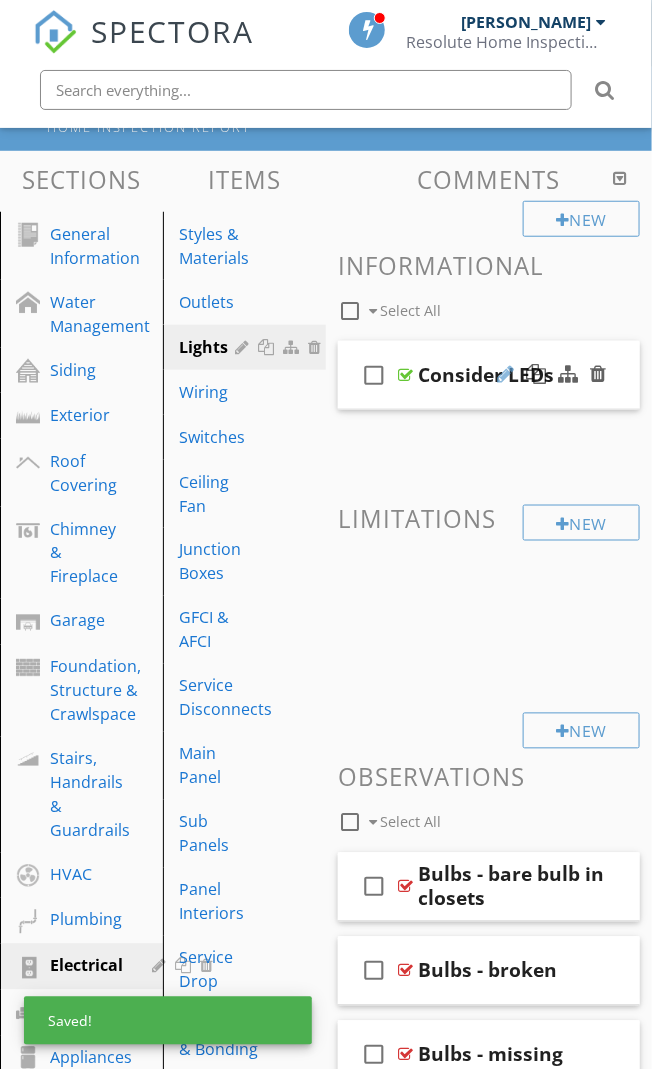 click at bounding box center (505, 374) 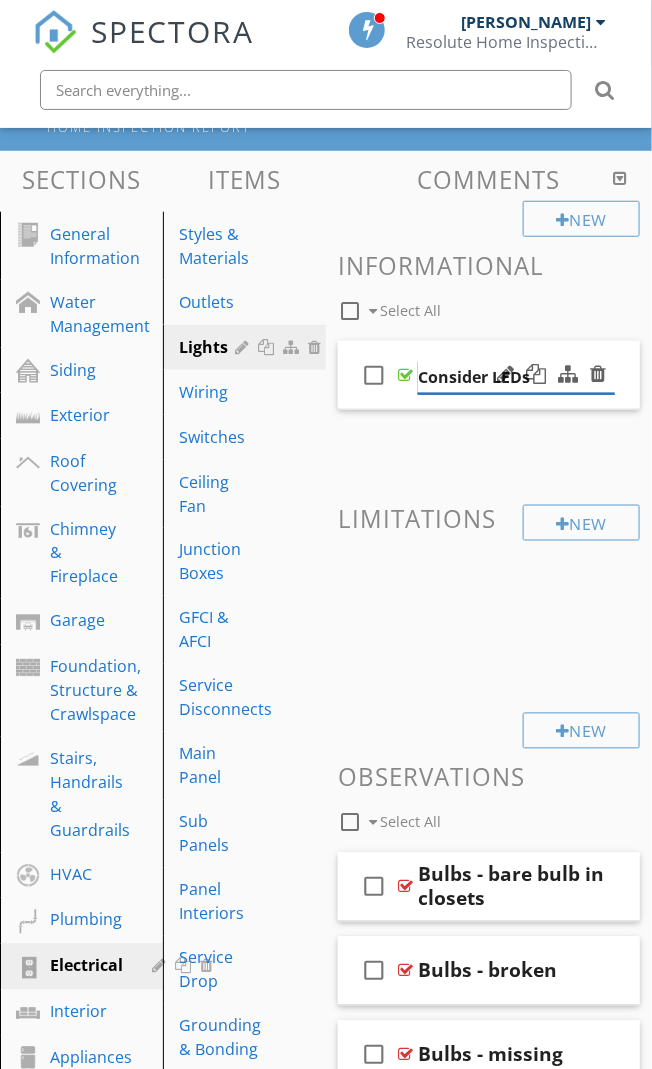 click on "Consider LEDs" at bounding box center (516, 377) 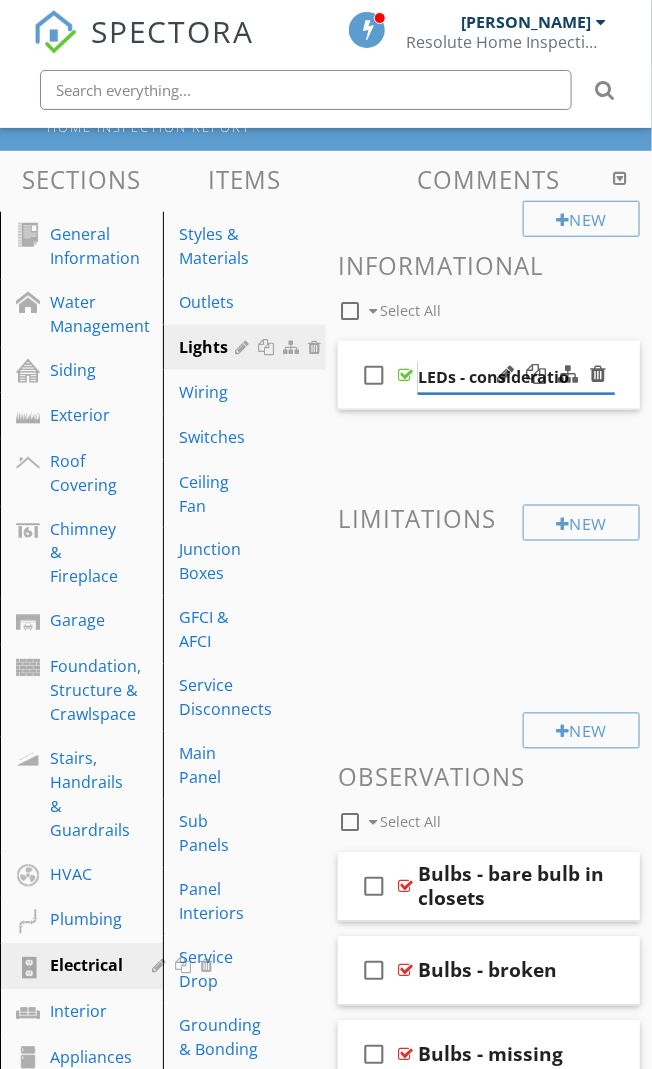 type on "LEDs - consideration" 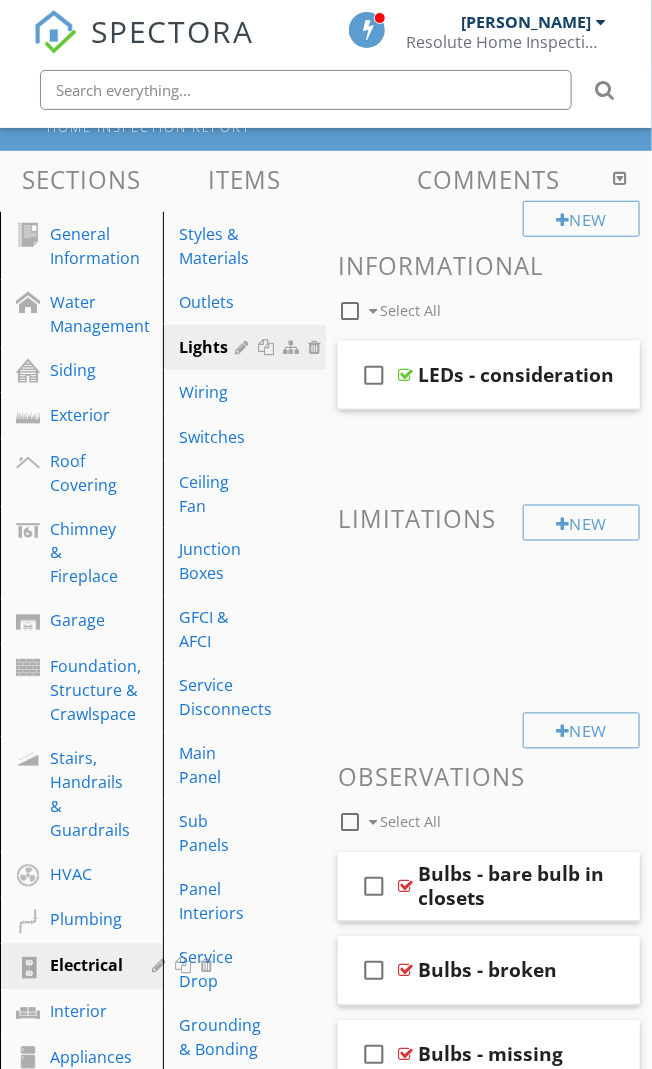 click on "New
Informational   check_box_outline_blank     Select All       check_box_outline_blank
LEDs - consideration
New
Limitations
New
Observations   check_box_outline_blank     Select All     check_box_outline_blank
Bulbs - bare bulb in closets
check_box_outline_blank
Bulbs - broken
check_box_outline_blank
Bulbs - missing
check_box_outline_blank
Ceiling Fixtures - none
check_box_outline_blank
Exterior - bird nest
check_box_outline_blank
Exterior - not functional
check_box_outline_blank
Exterior - siding block too small
check_box_outline_blank
Fixtures - peeling paint" at bounding box center (489, 1371) 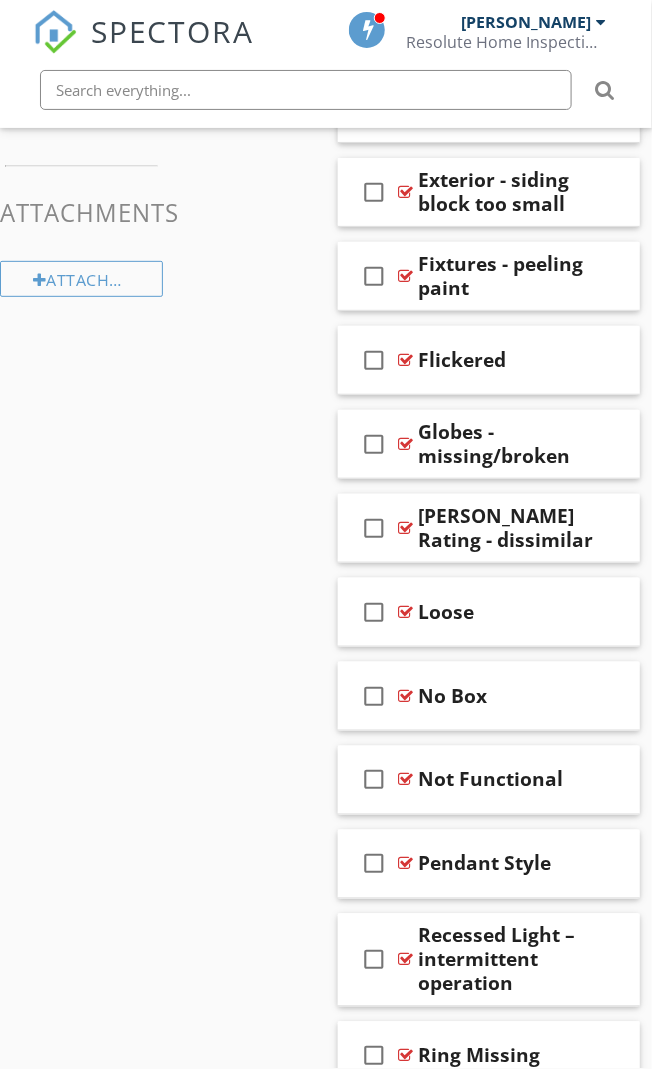 scroll, scrollTop: 1354, scrollLeft: 0, axis: vertical 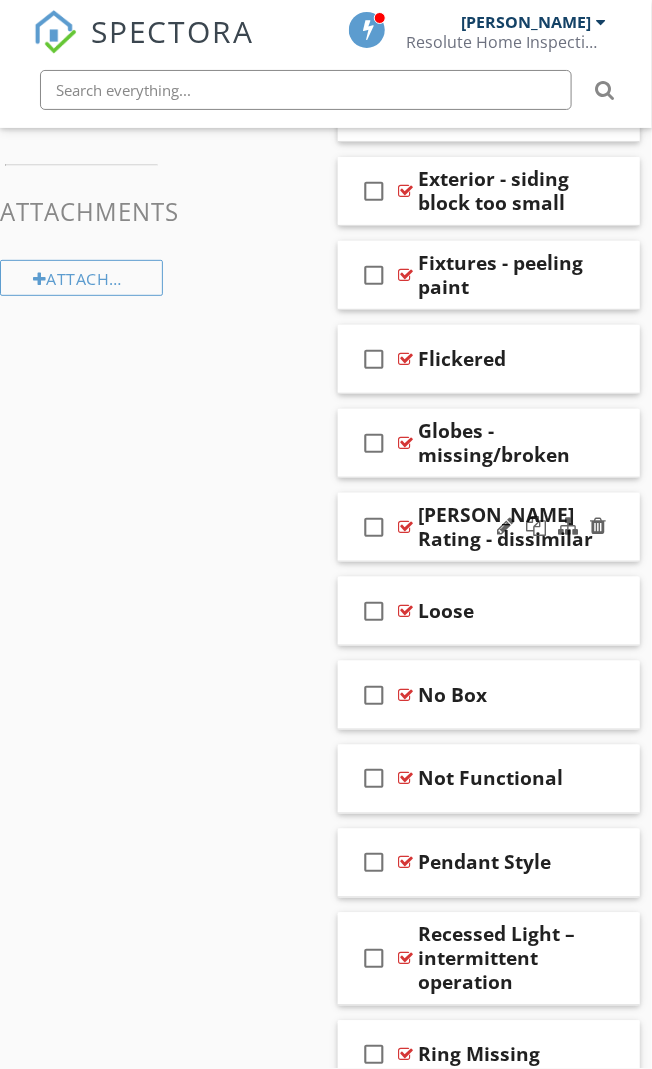 click at bounding box center (405, 527) 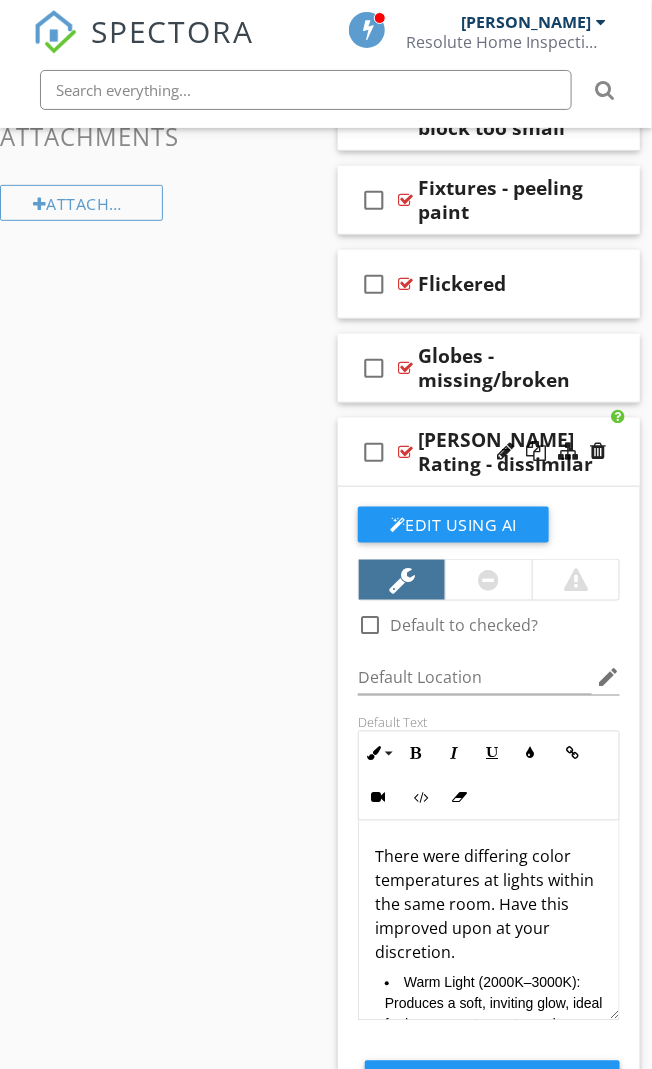 scroll, scrollTop: 1421, scrollLeft: 0, axis: vertical 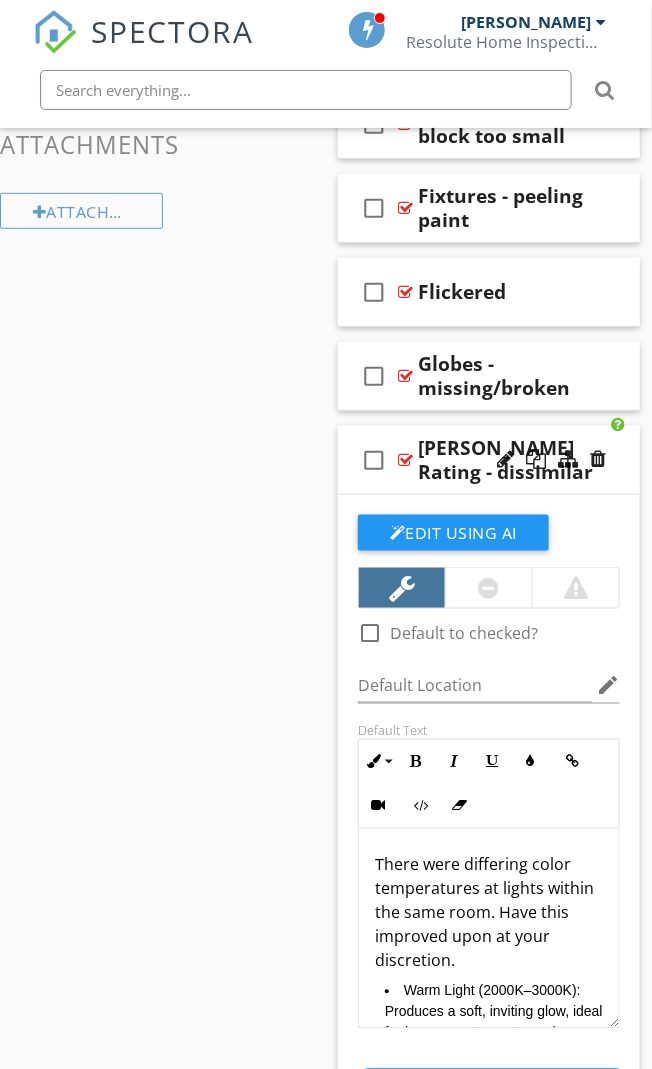 click at bounding box center [405, 460] 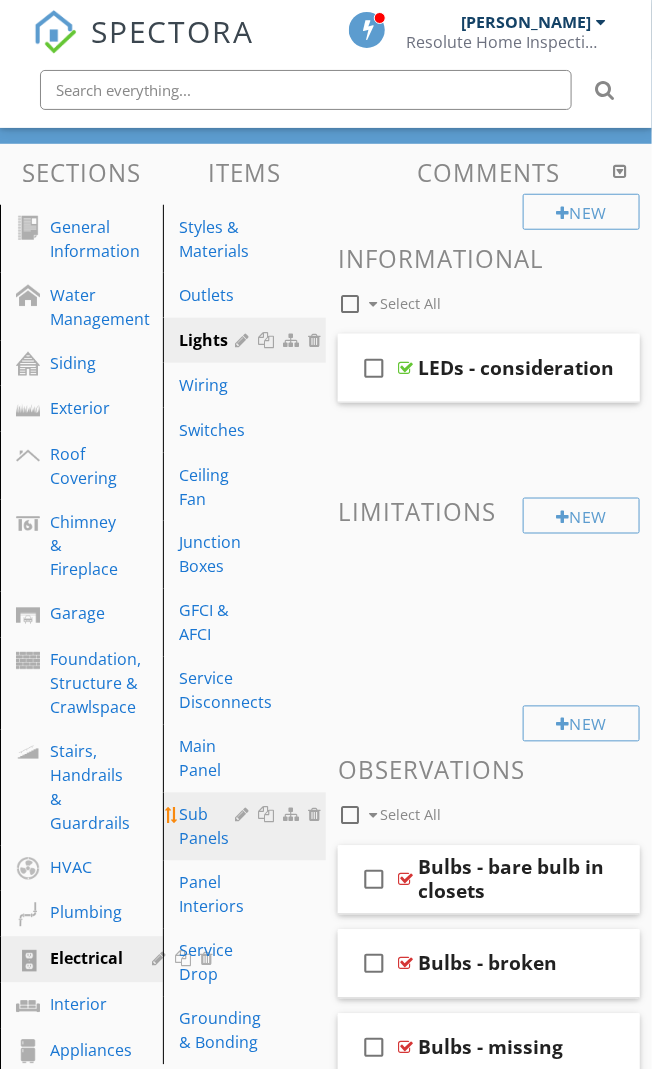 scroll, scrollTop: 102, scrollLeft: 0, axis: vertical 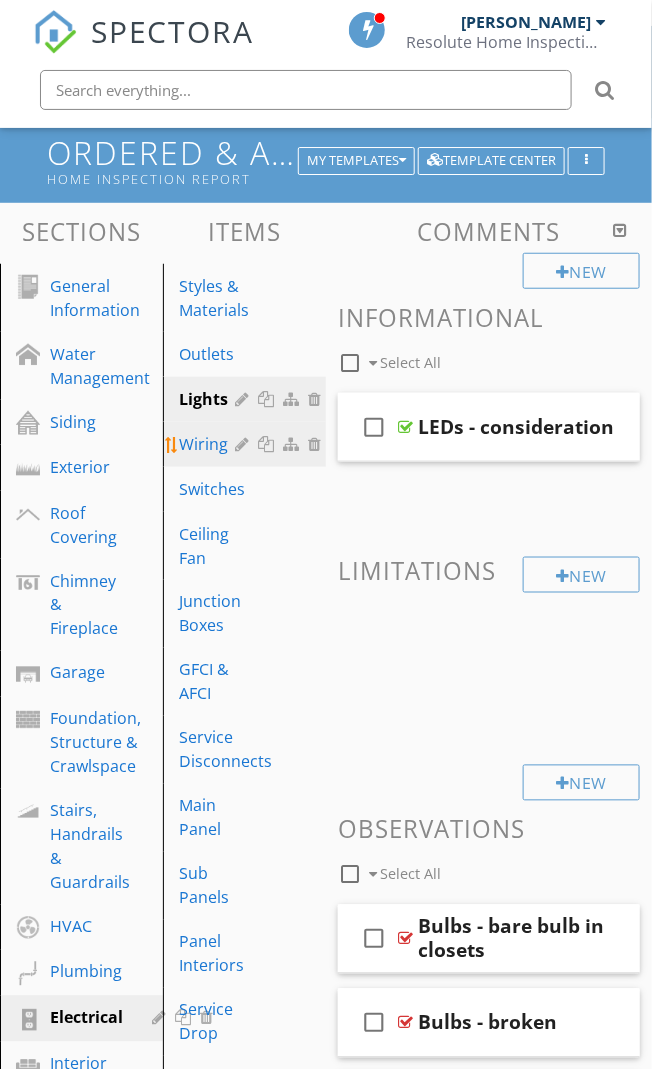 click on "Wiring" at bounding box center (210, 444) 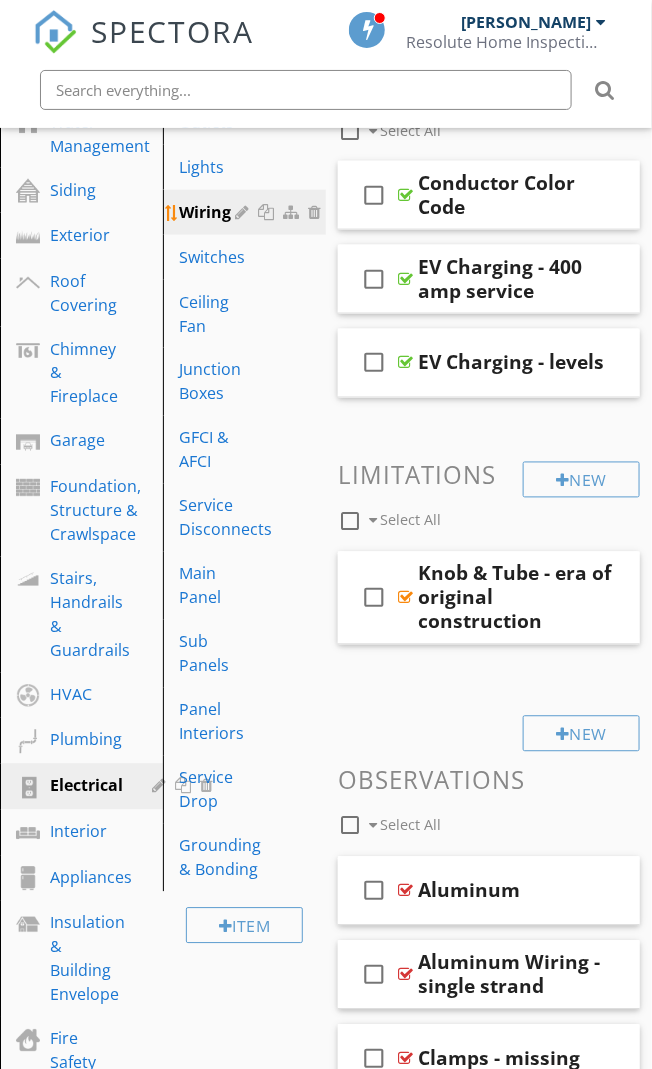 scroll, scrollTop: 335, scrollLeft: 0, axis: vertical 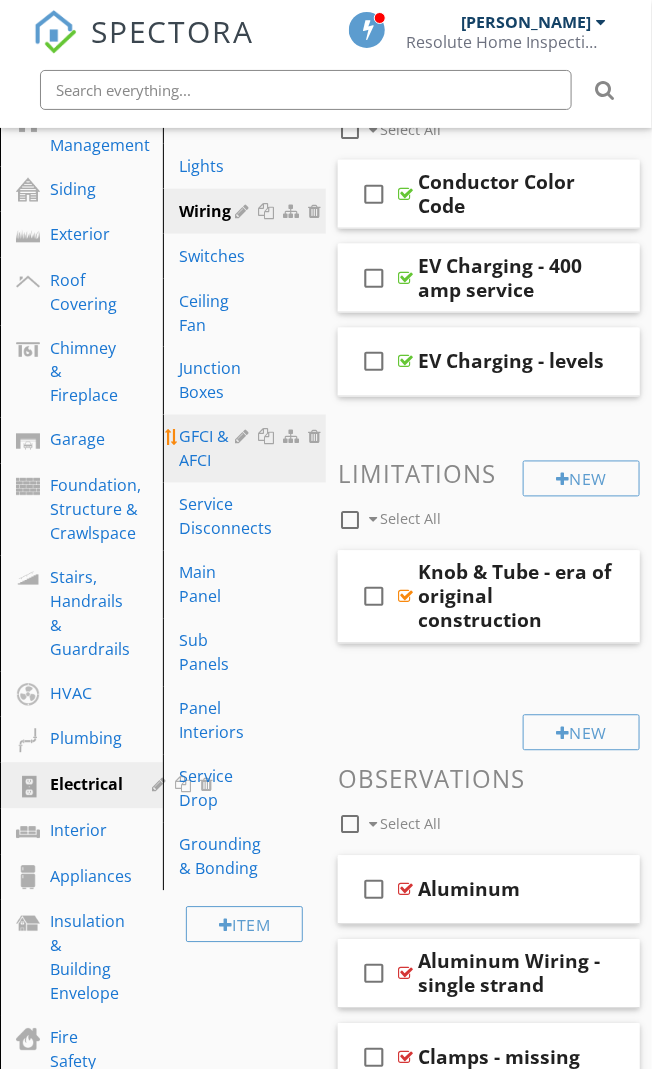 click on "GFCI & AFCI" at bounding box center (210, 449) 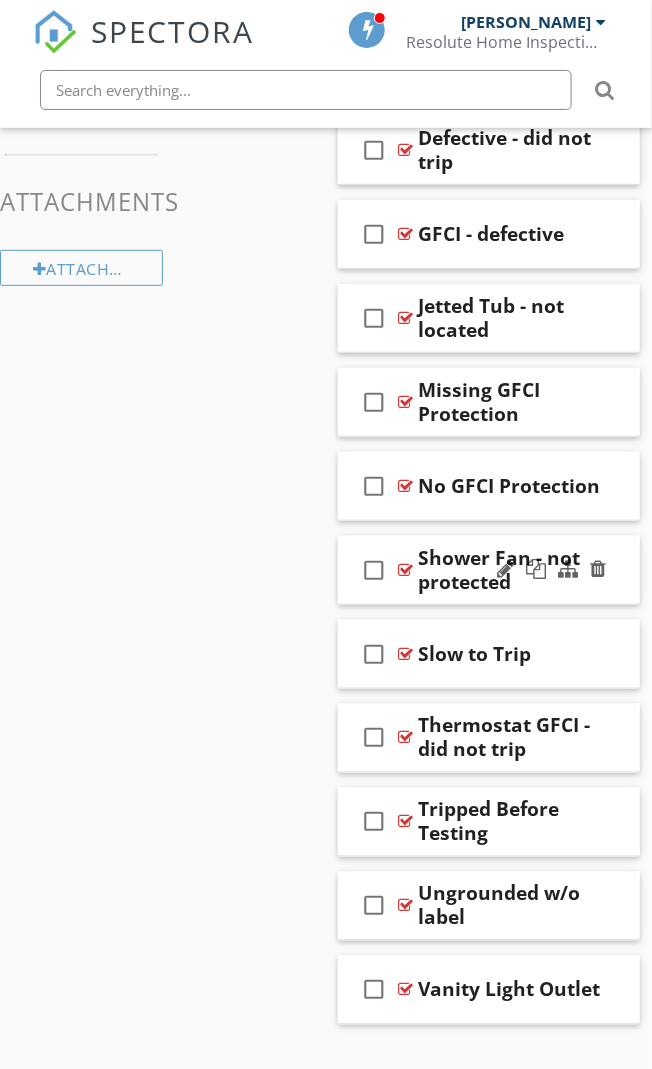 scroll, scrollTop: 1396, scrollLeft: 0, axis: vertical 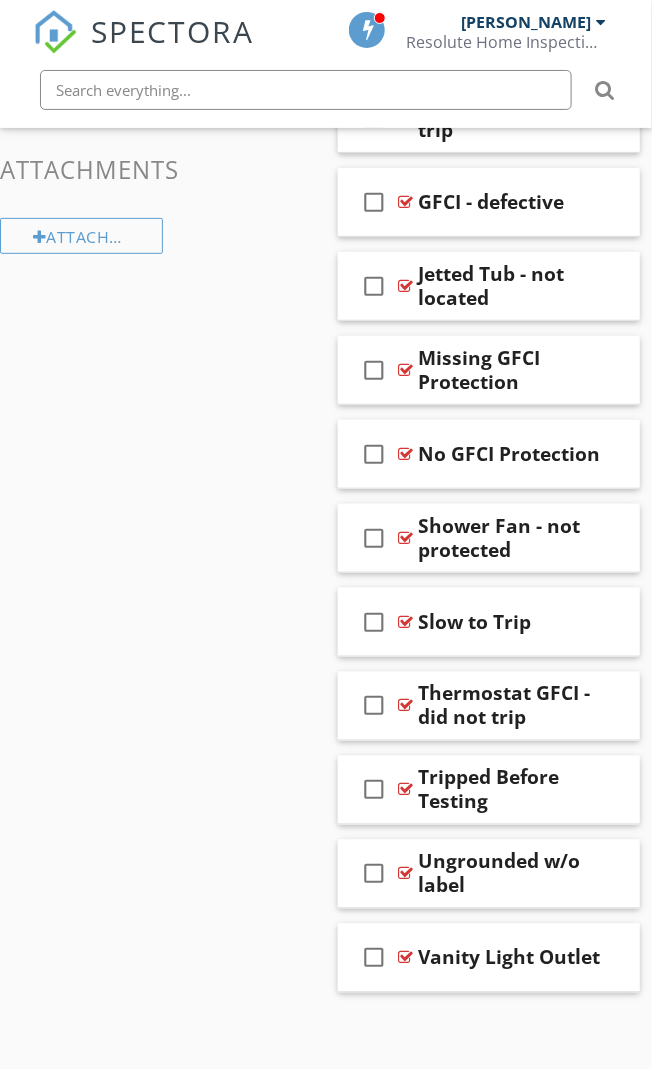 click on "Sections
General Information           Water Management           Siding           Exterior           Roof Covering           Chimney & Fireplace           Garage           Foundation, Structure & Crawlspace           Stairs, Handrails & Guardrails           HVAC           Plumbing           Electrical           Interior           Appliances           Insulation & Building Envelope           Fire Safety
Section
Attachments
Attachment
Items
Styles & Materials           Outlets           Lights           Wiring           Switches           Ceiling Fan           Junction Boxes           GFCI & AFCI           Service Disconnects           Main Panel           Sub Panels           Panel Interiors           Service Drop           Grounding & Bonding
Item
Comments
New
Informational       Select All" at bounding box center (326, -17) 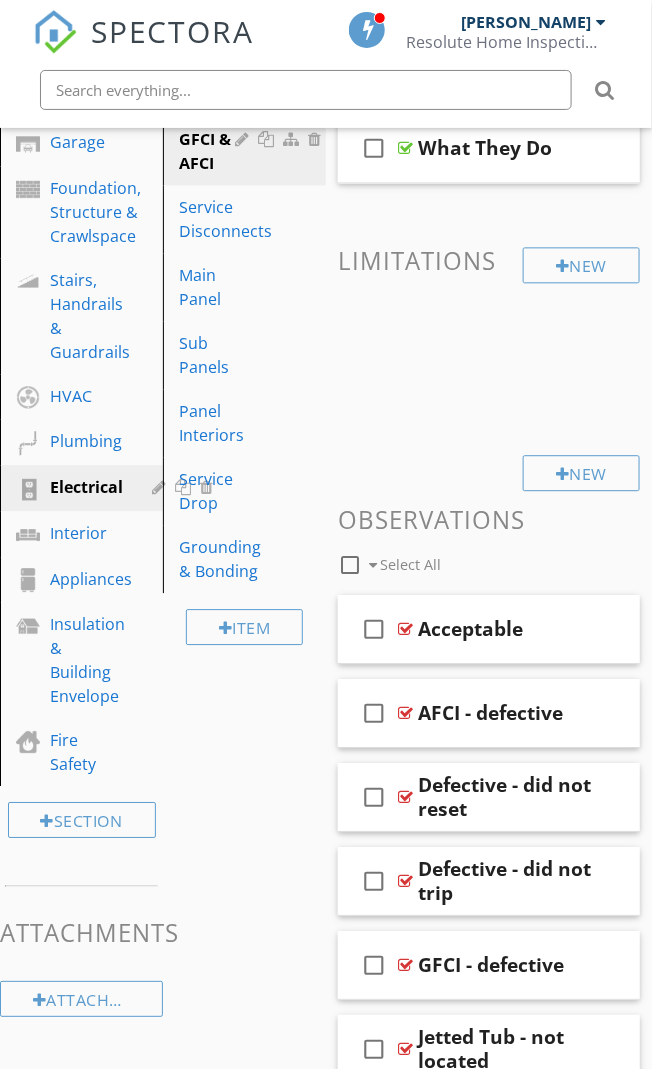 scroll, scrollTop: 596, scrollLeft: 0, axis: vertical 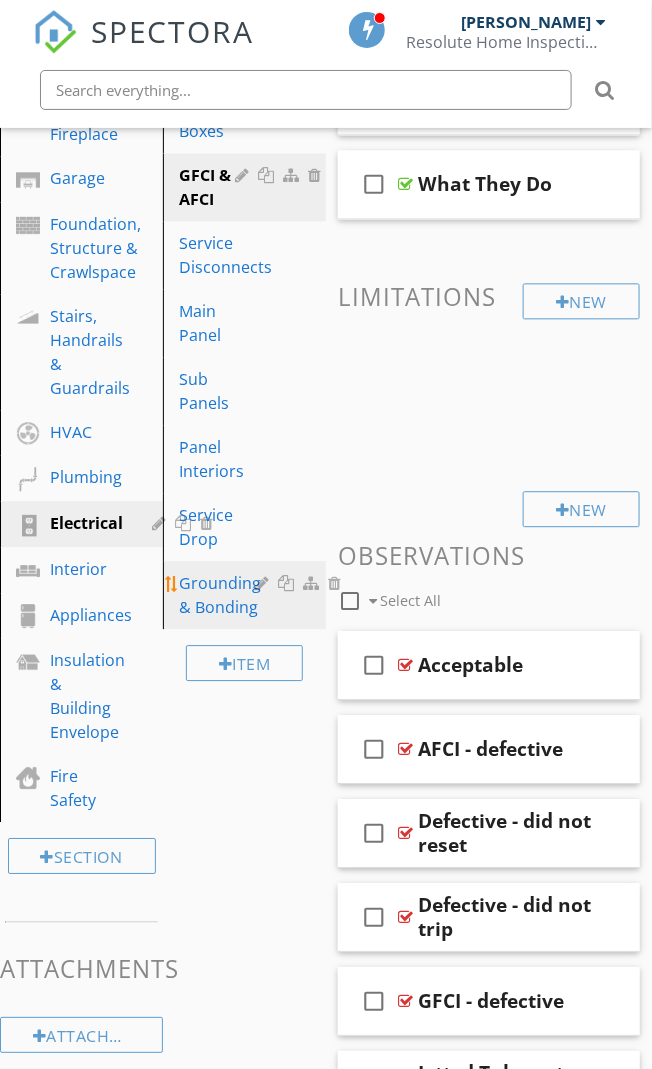 click on "Grounding & Bonding" at bounding box center [220, 596] 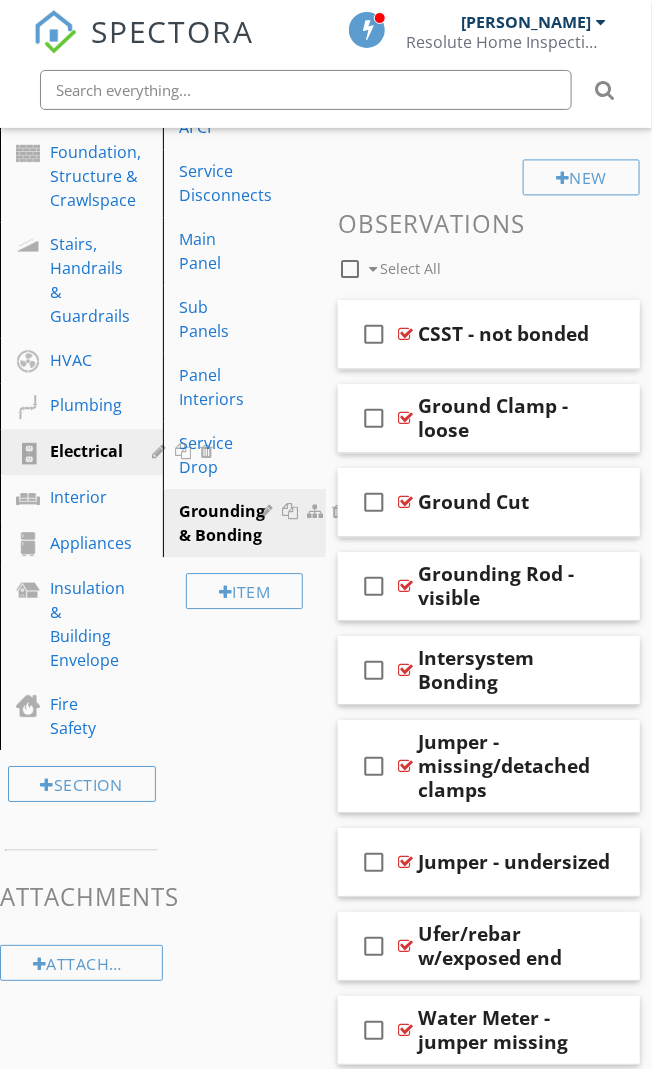 scroll, scrollTop: 661, scrollLeft: 0, axis: vertical 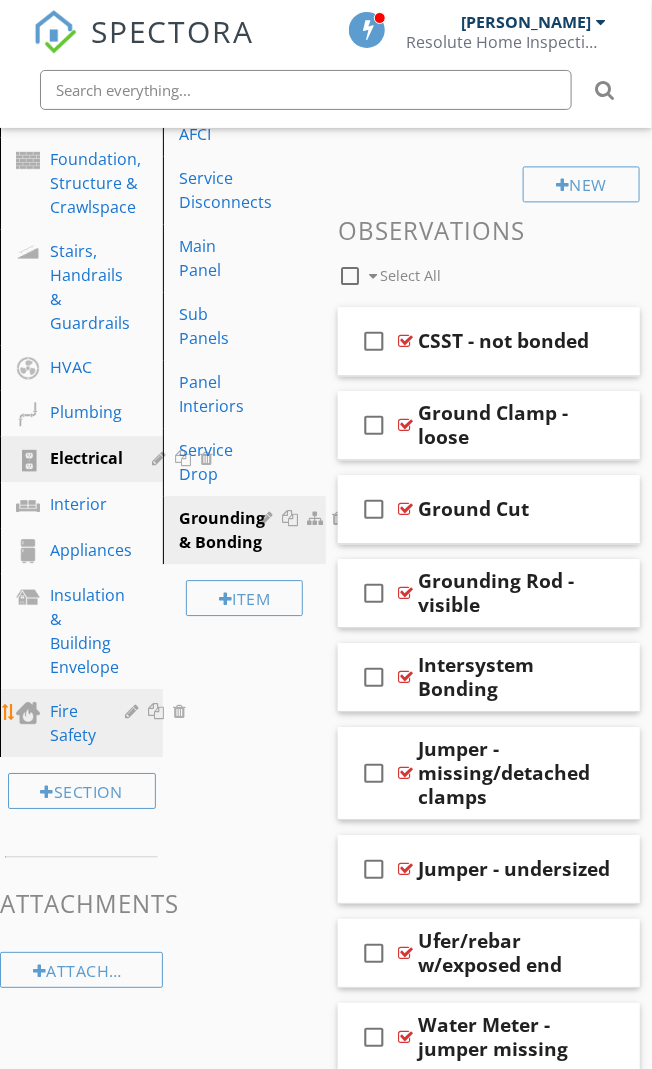 click on "Fire Safety" at bounding box center (73, 724) 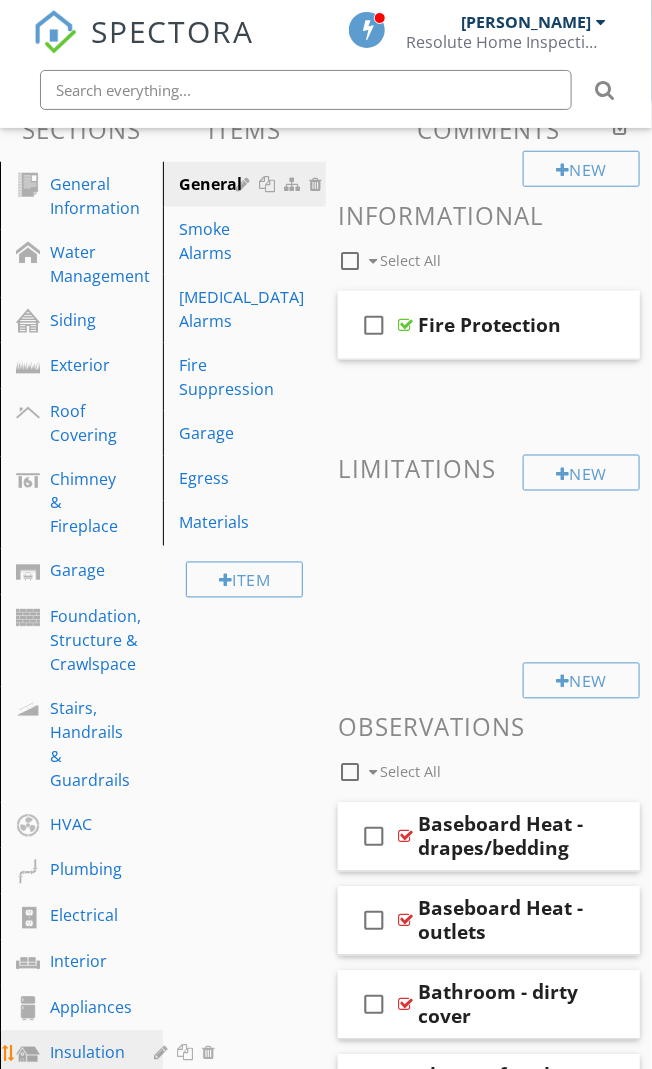 scroll, scrollTop: 161, scrollLeft: 0, axis: vertical 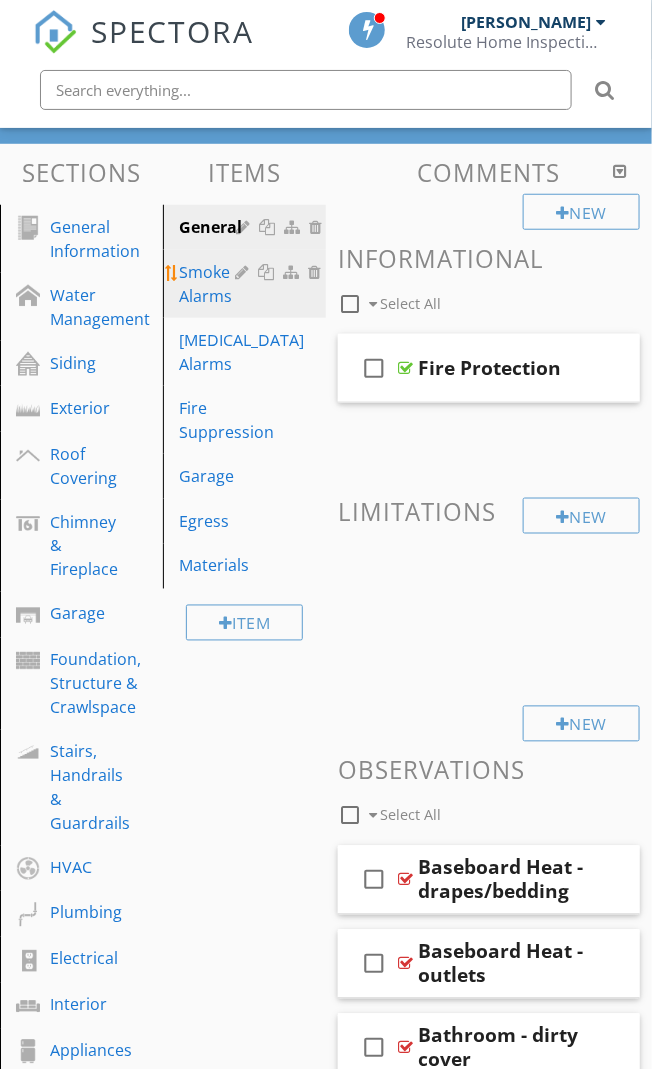 click on "Smoke Alarms" at bounding box center (210, 284) 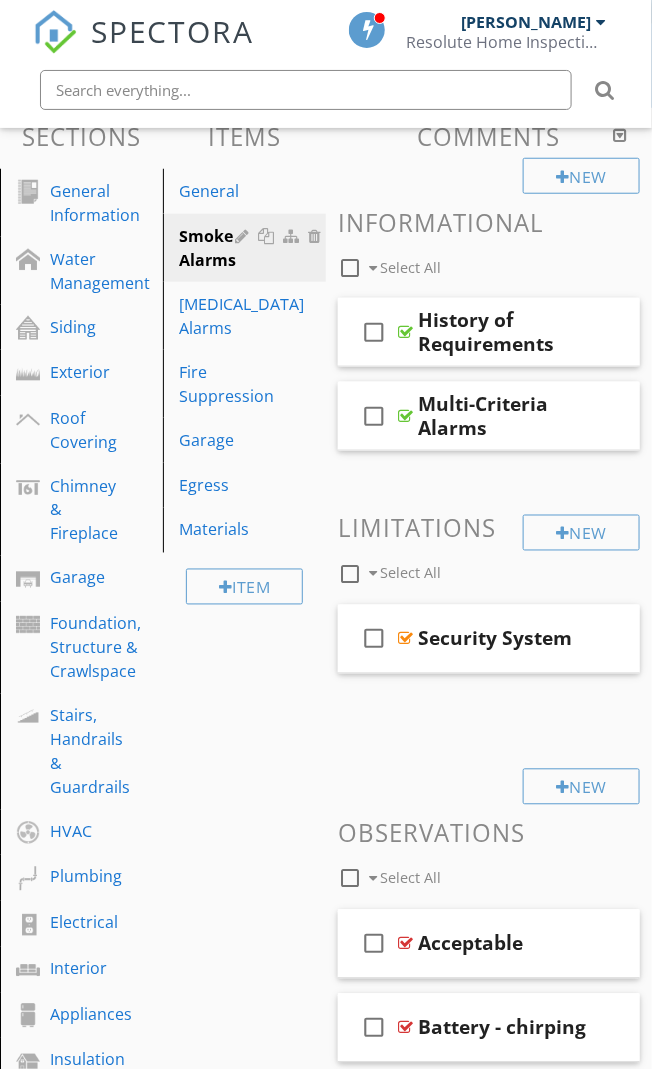 scroll, scrollTop: 191, scrollLeft: 0, axis: vertical 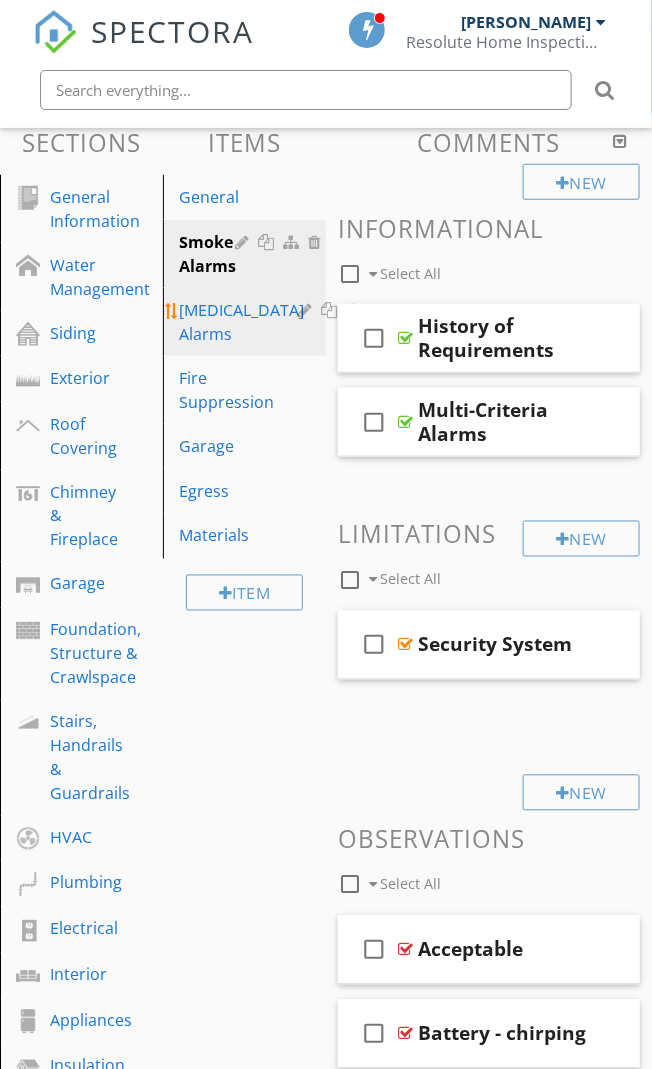 click on "Carbon Monoxide Alarms" at bounding box center (279, 322) 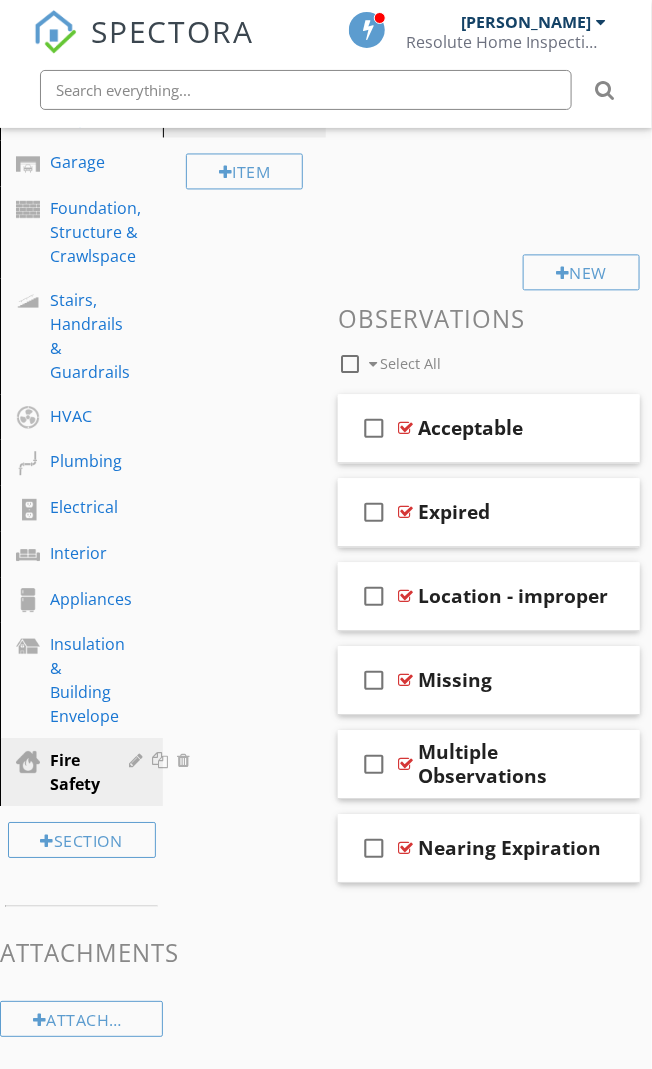 scroll, scrollTop: 613, scrollLeft: 0, axis: vertical 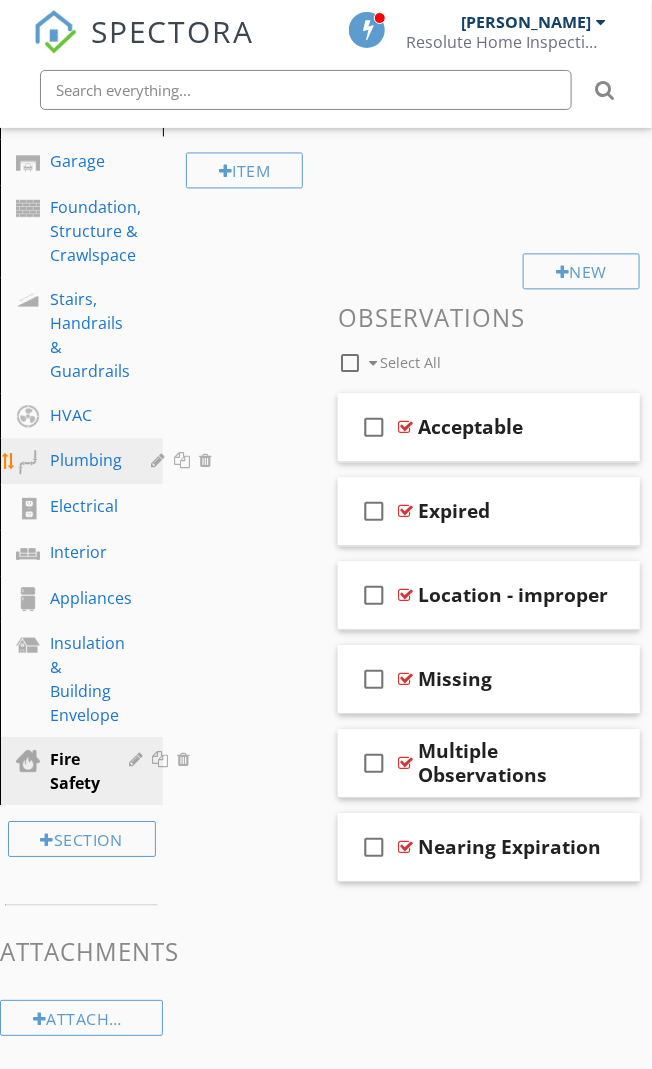 click on "Plumbing" at bounding box center [86, 461] 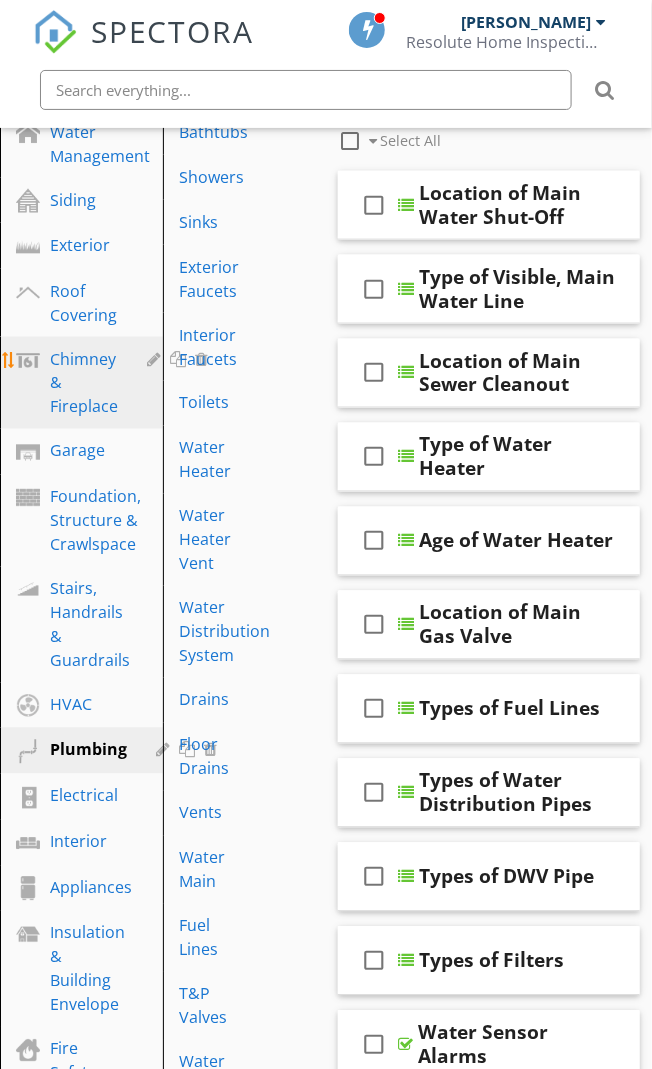 scroll, scrollTop: 313, scrollLeft: 0, axis: vertical 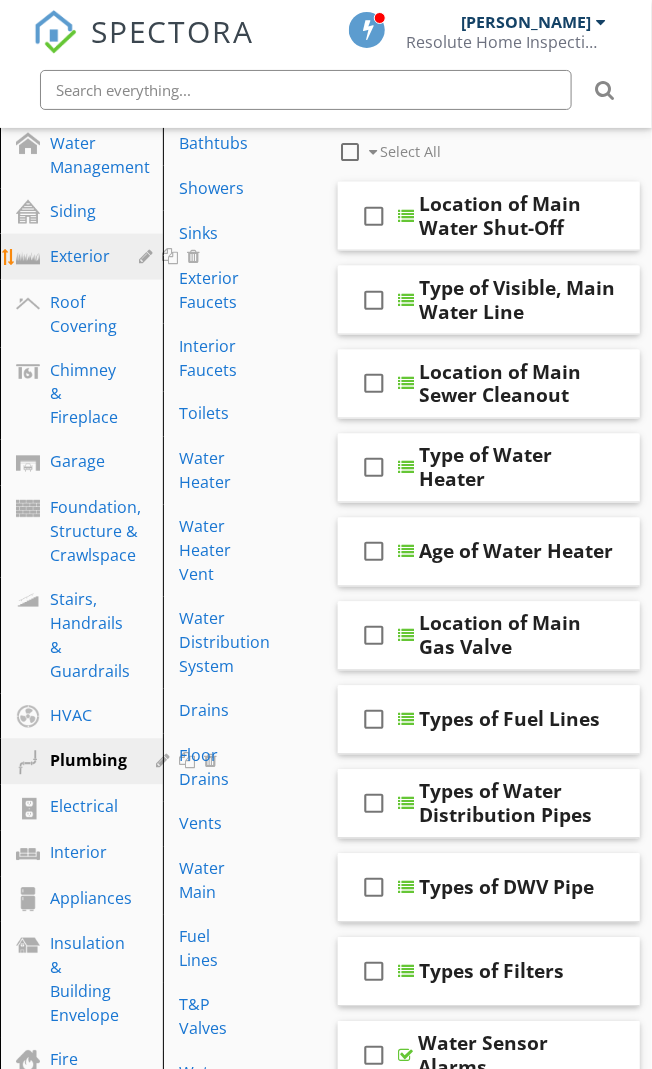 click on "Exterior" at bounding box center (80, 256) 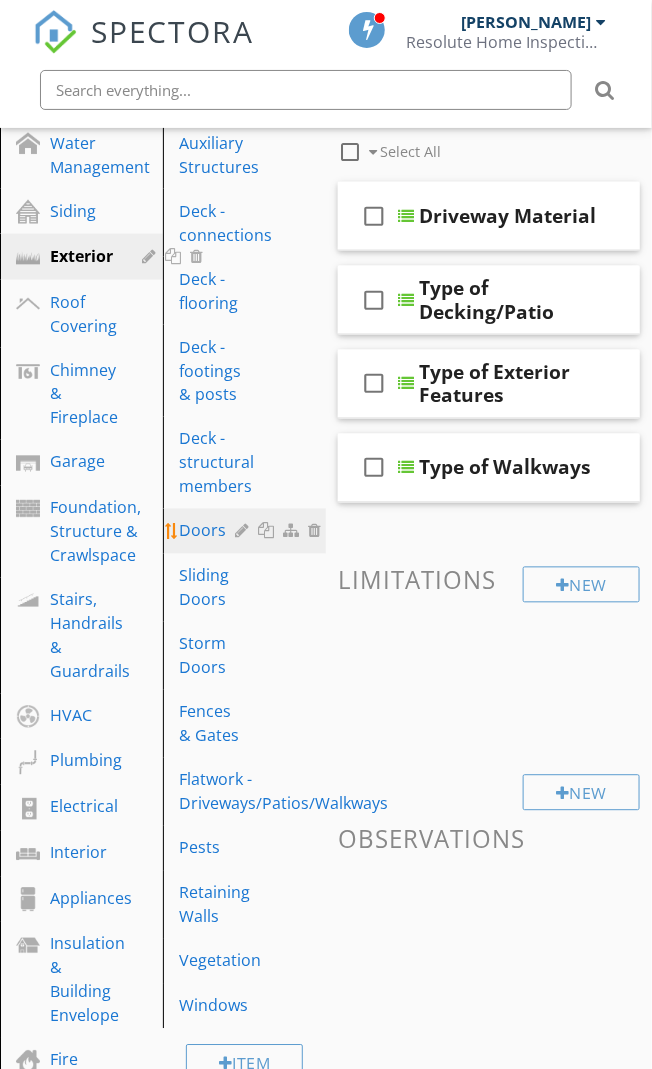click on "Doors" at bounding box center (210, 531) 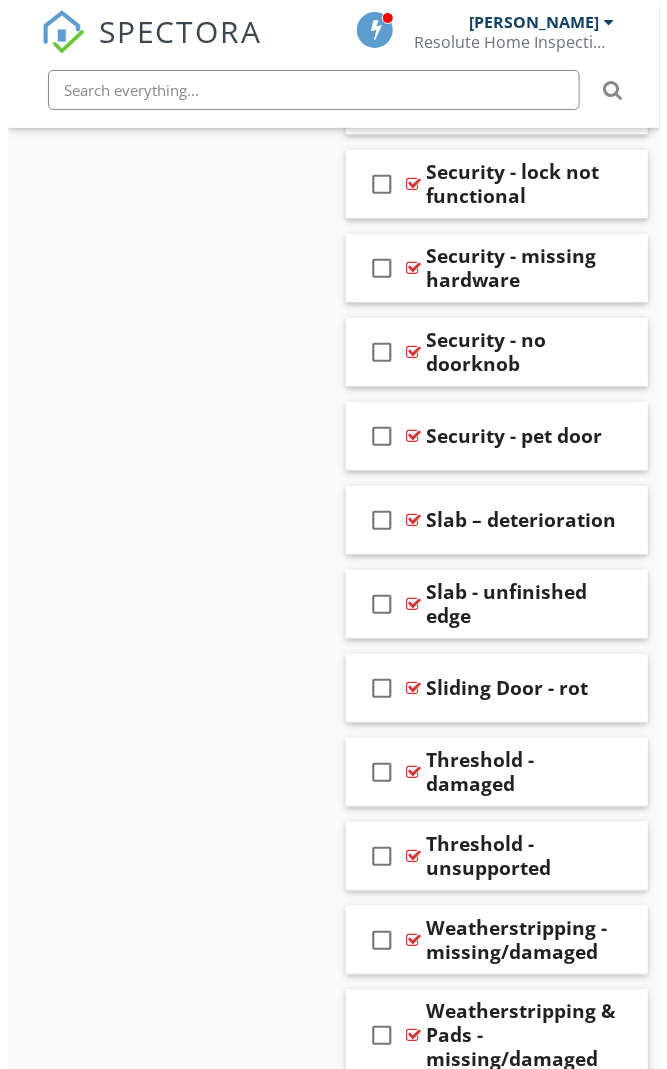 scroll, scrollTop: 2482, scrollLeft: 0, axis: vertical 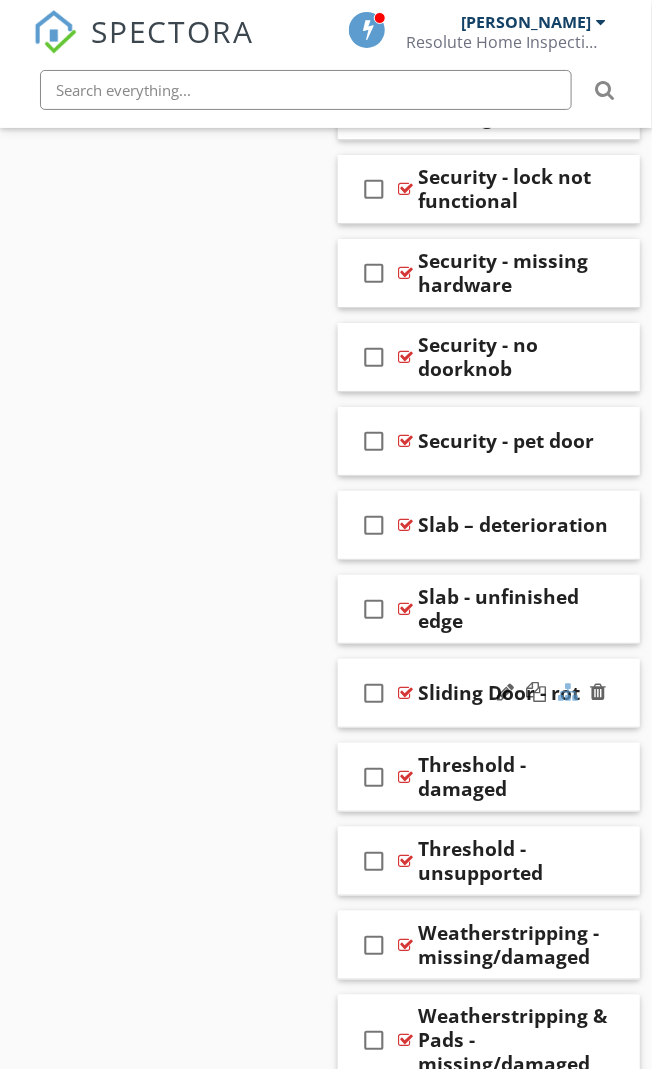 click at bounding box center (568, 692) 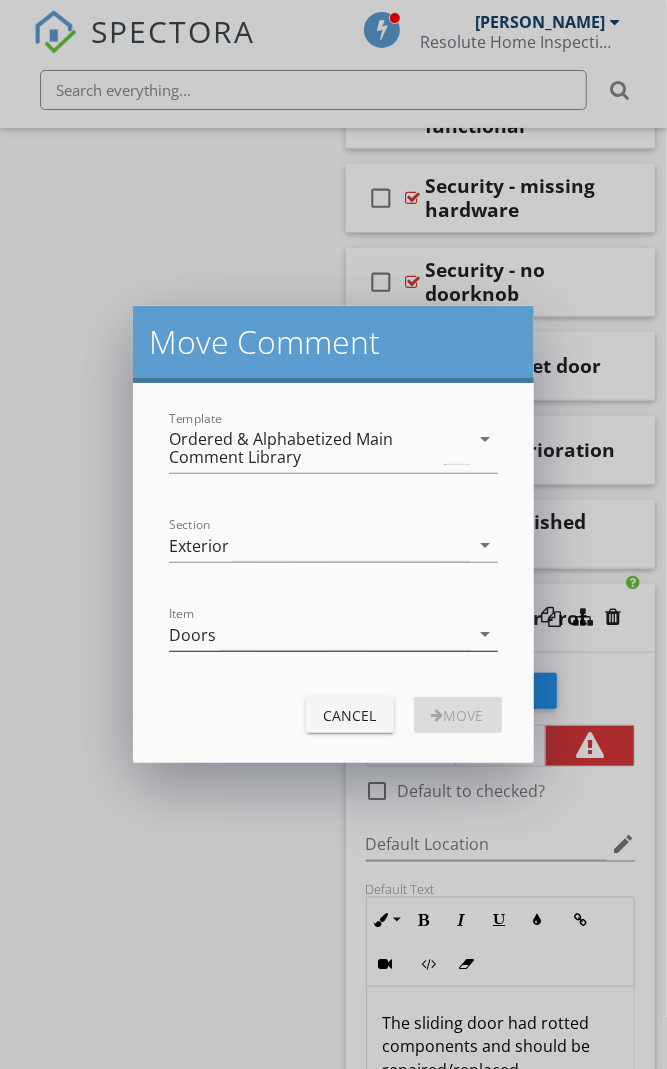 click on "arrow_drop_down" at bounding box center [486, 634] 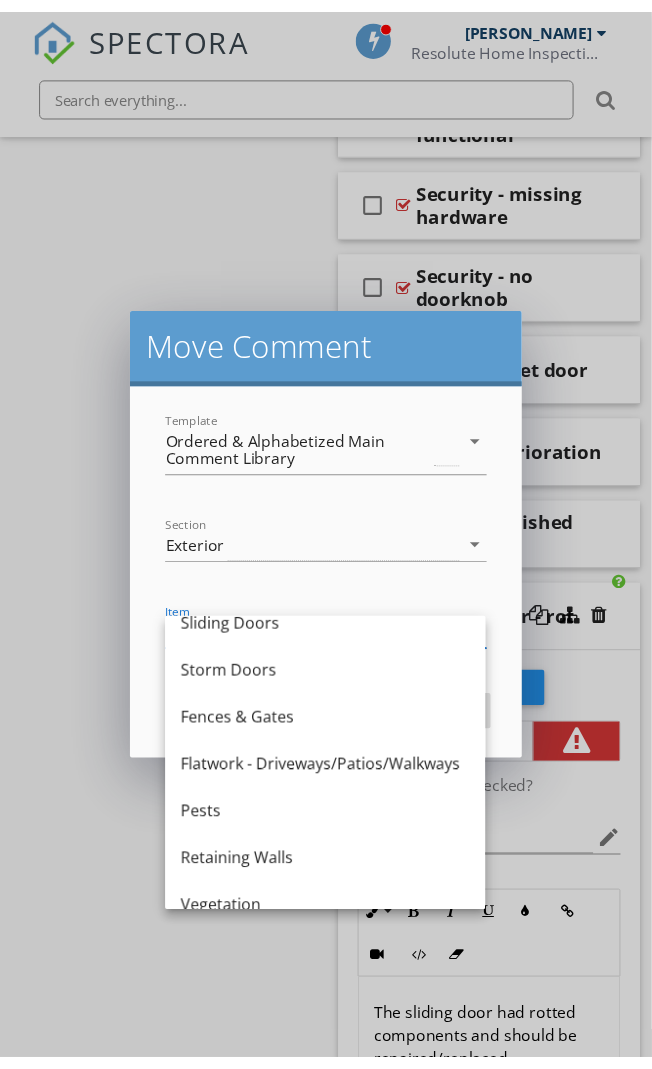 scroll, scrollTop: 319, scrollLeft: 0, axis: vertical 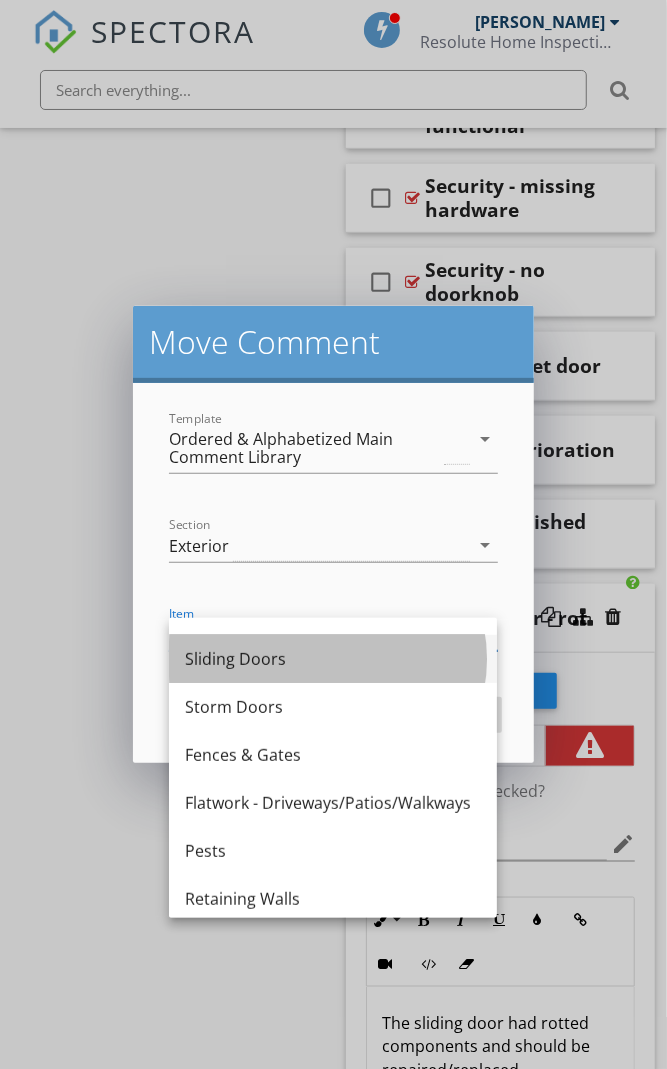 click on "Sliding Doors" at bounding box center (333, 659) 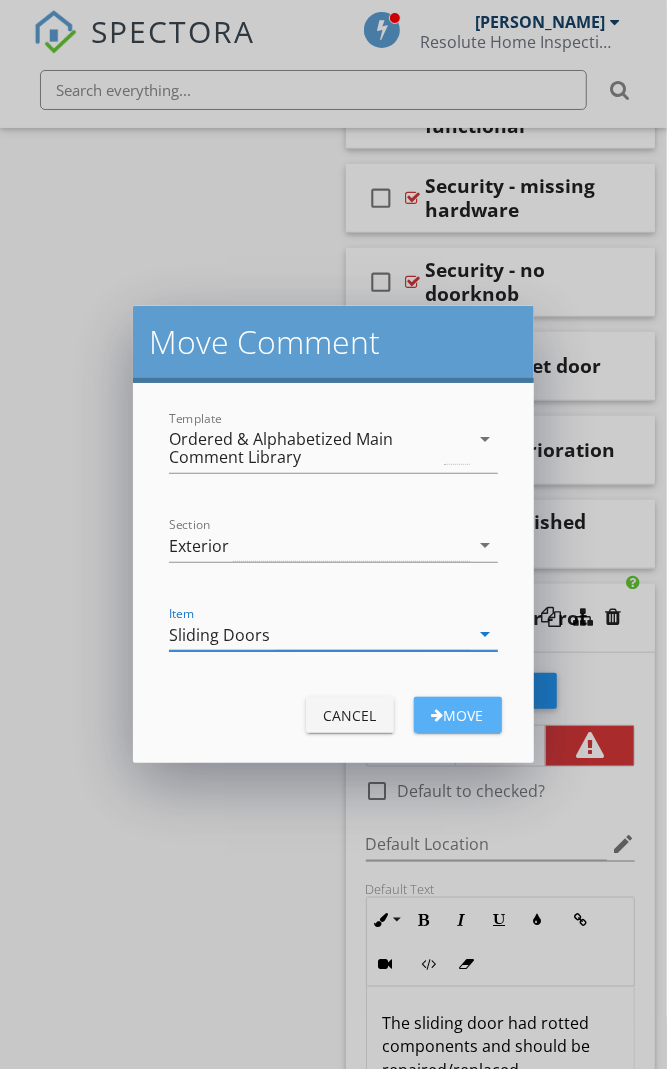 click on "Move" at bounding box center [458, 715] 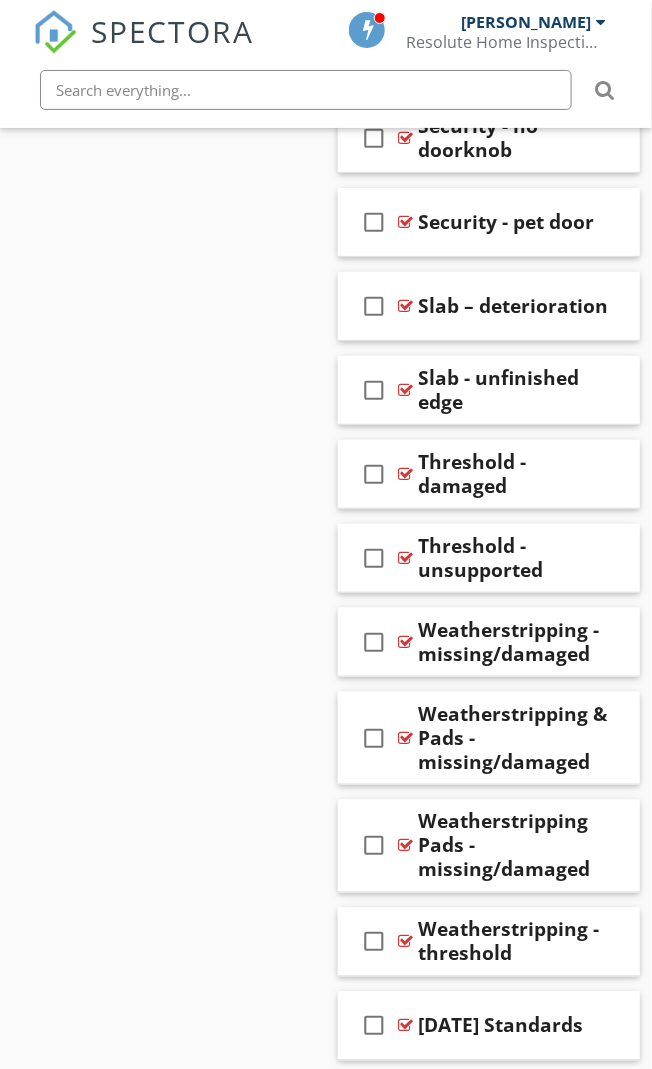 scroll, scrollTop: 2699, scrollLeft: 0, axis: vertical 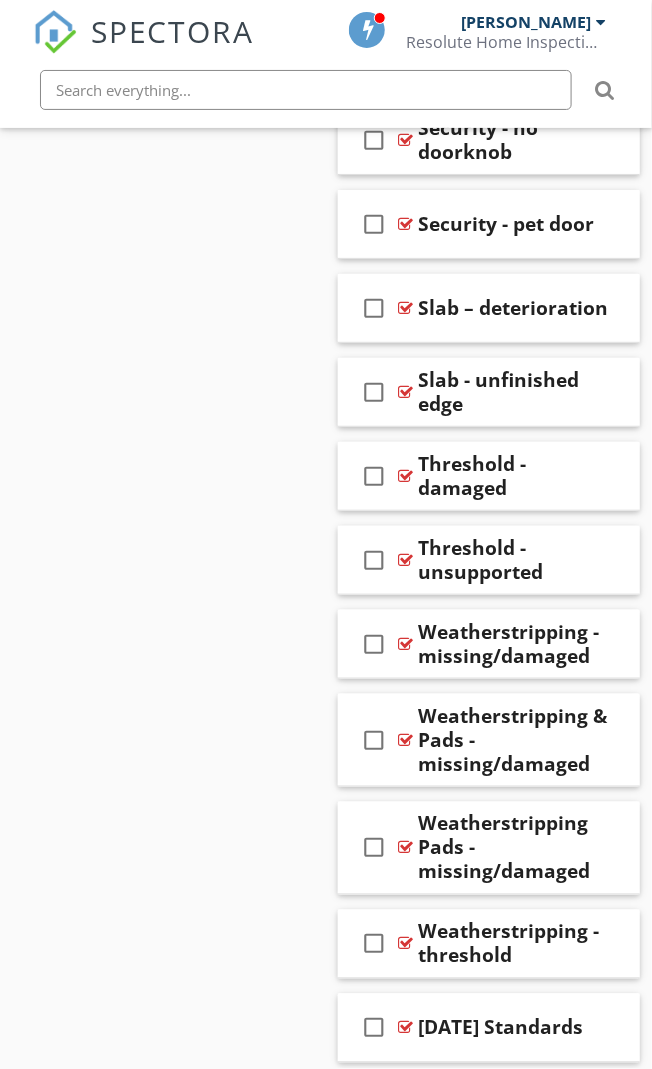 type 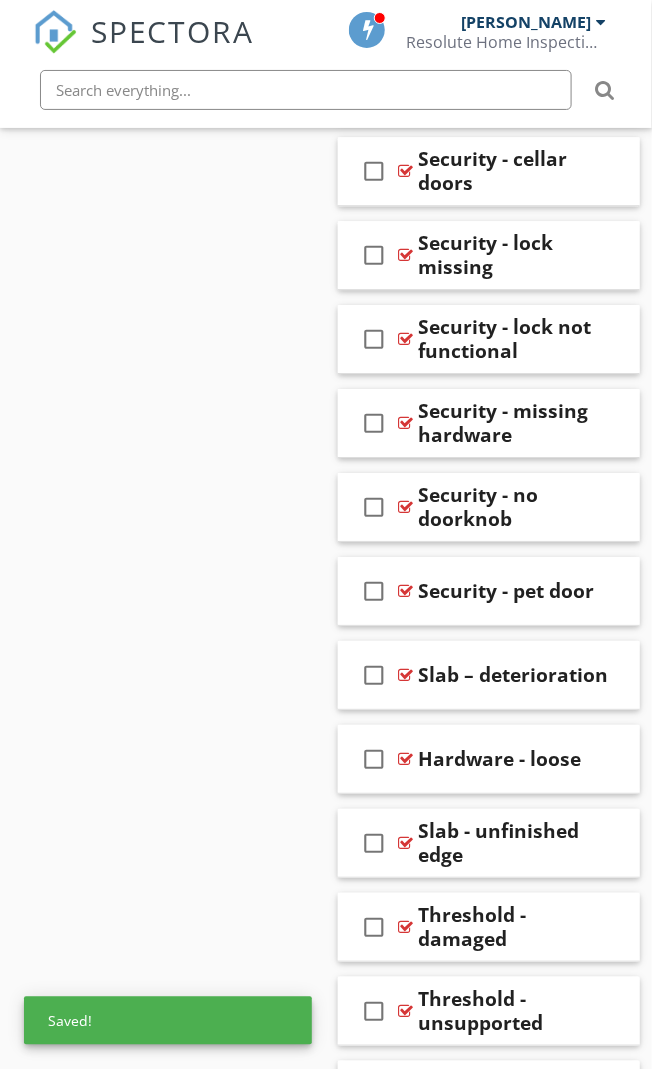 scroll, scrollTop: 2299, scrollLeft: 0, axis: vertical 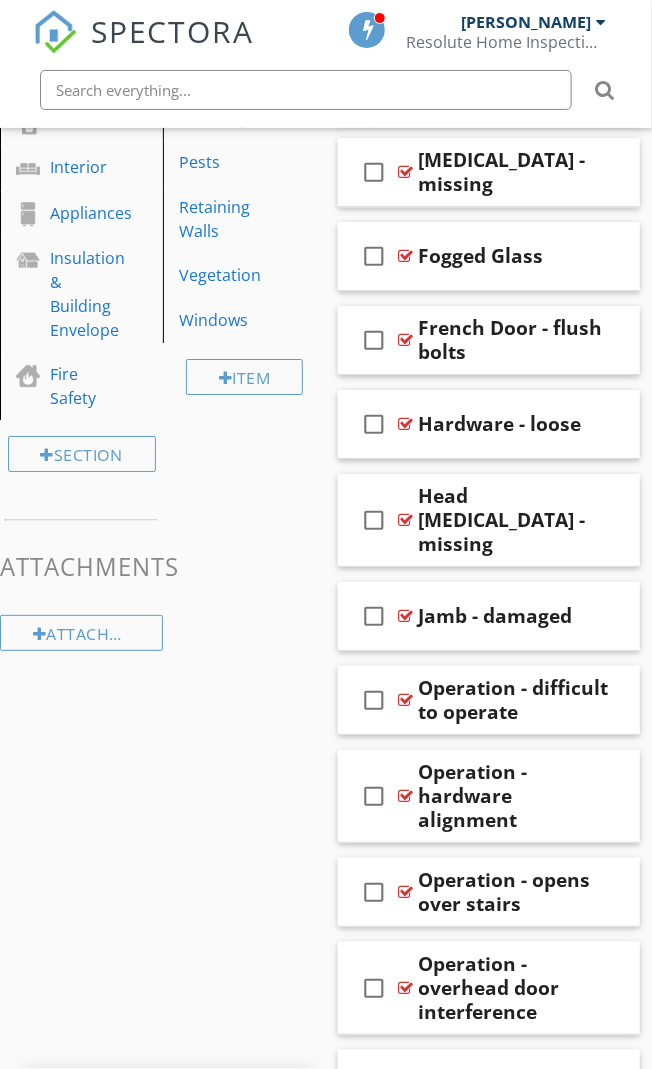 click on "Sections
General Information           Water Management           Siding           Exterior           Roof Covering           Chimney & Fireplace           Garage           Foundation, Structure & Crawlspace           Stairs, Handrails & Guardrails           HVAC           Plumbing           Electrical           Interior           Appliances           Insulation & Building Envelope           Fire Safety
Section
Attachments
Attachment
Items
Styles & Materials           Auxiliary Structures           Deck - connections           Deck - flooring           Deck - footings & posts           Deck - structural members           Doors           Sliding Doors           Storm Doors           Fences & Gates           Flatwork - Driveways/Patios/Walkways           Pests           Retaining Walls           Vegetation           Windows
Item" at bounding box center [326, 1108] 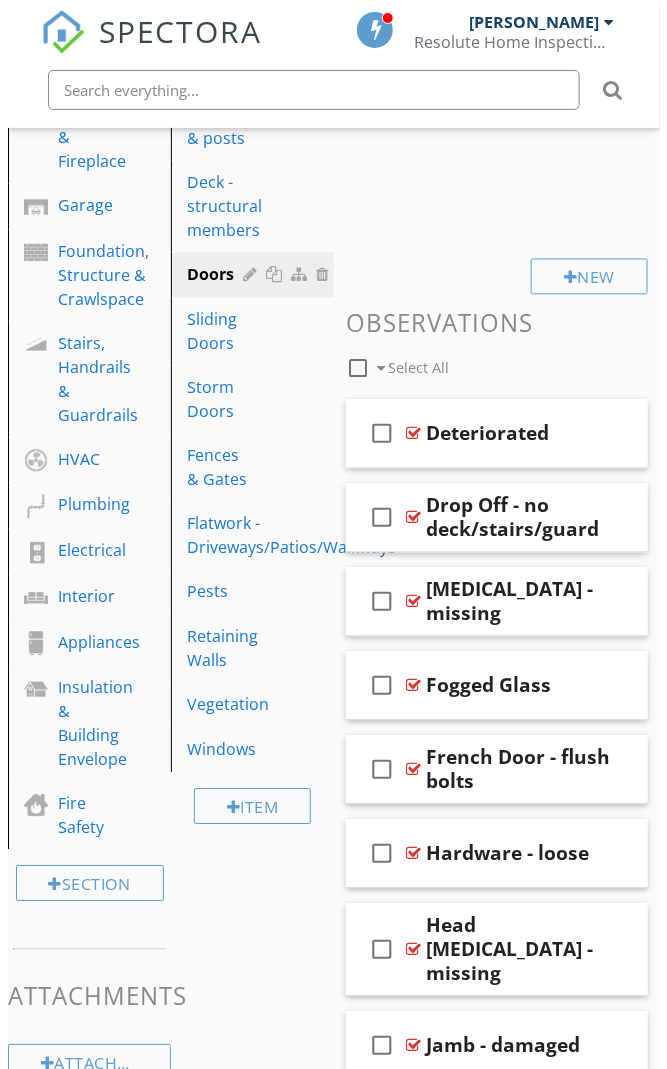scroll, scrollTop: 566, scrollLeft: 0, axis: vertical 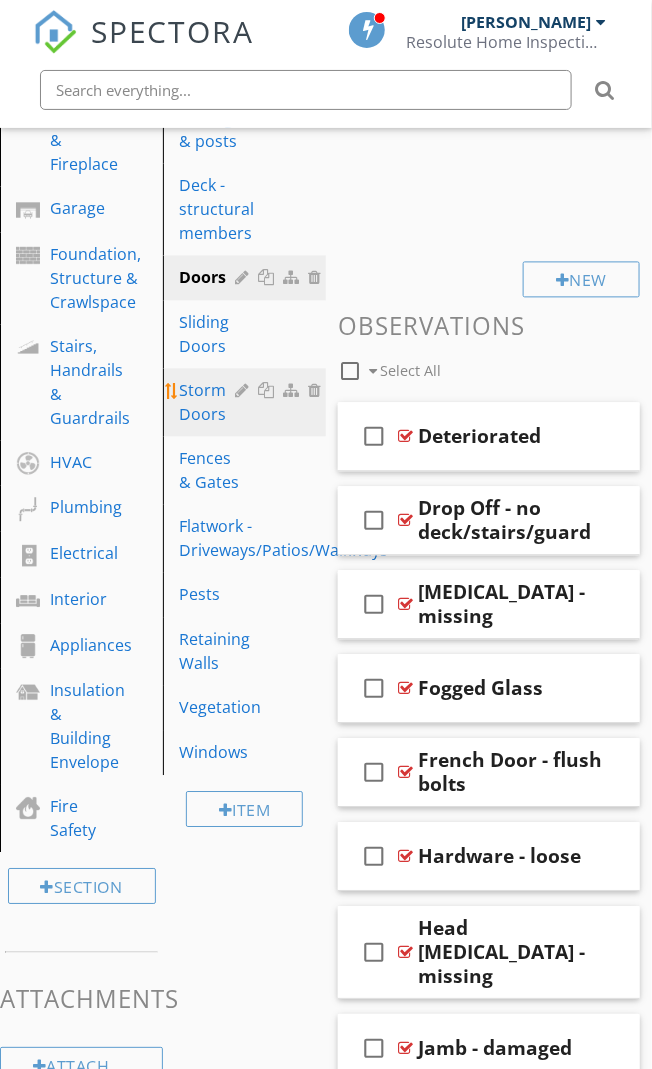 click on "Storm Doors" at bounding box center (210, 403) 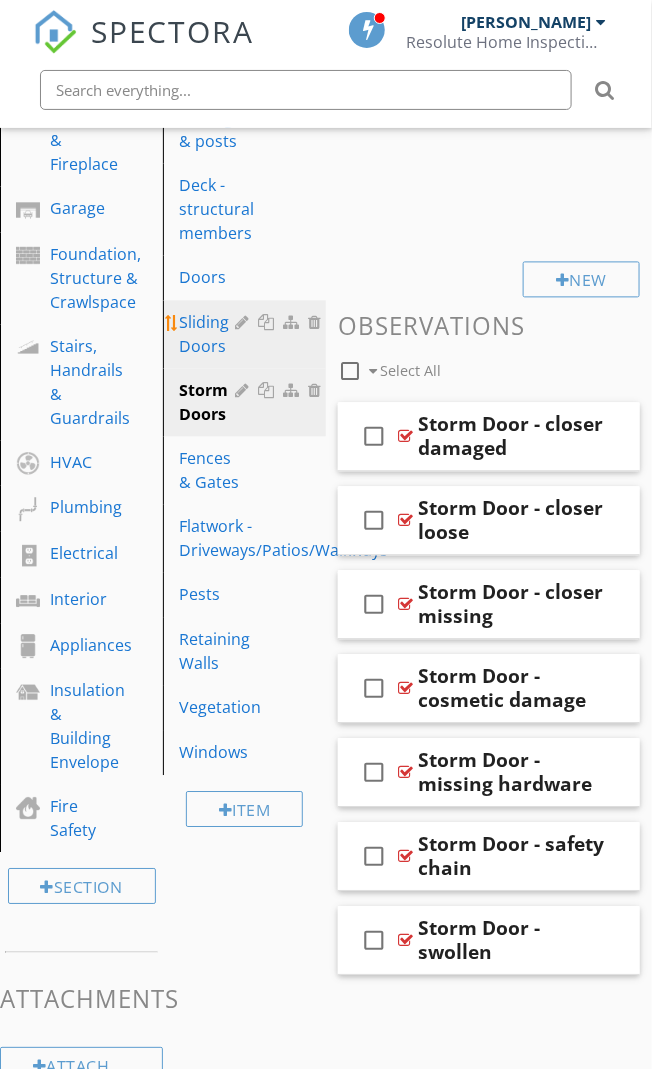click on "Sliding Doors" at bounding box center (210, 335) 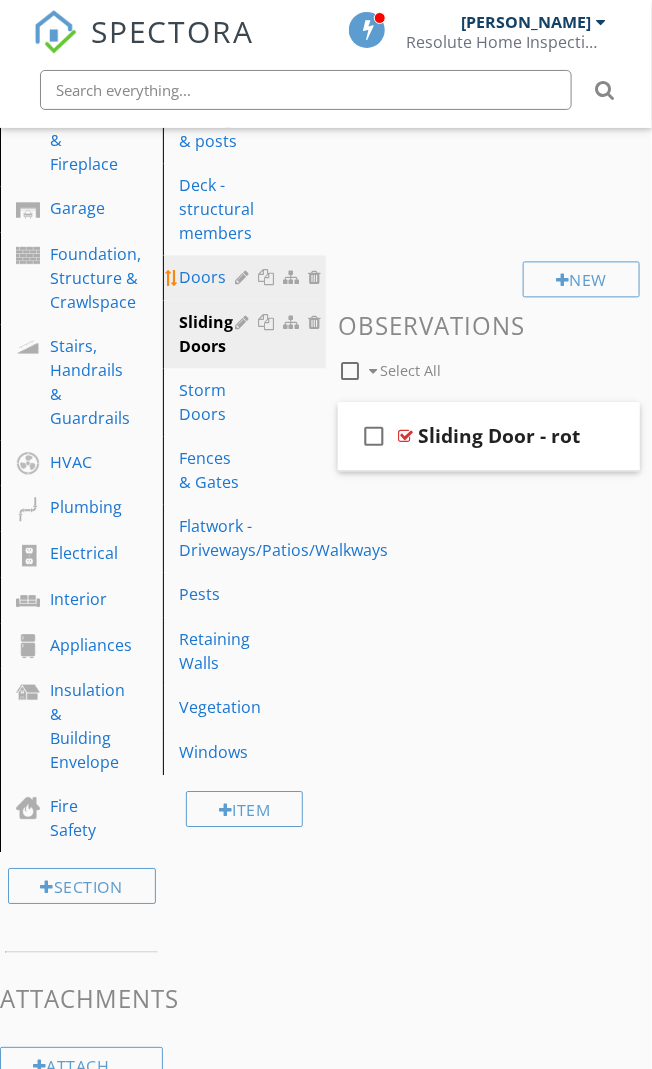 click on "Doors" at bounding box center (210, 278) 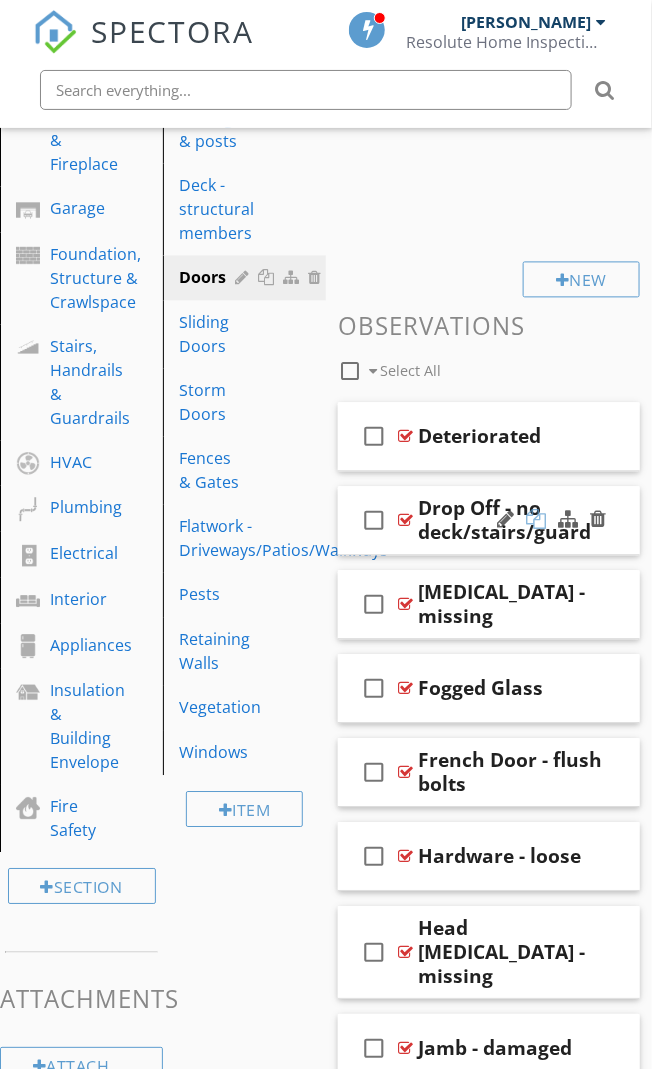 click at bounding box center (536, 520) 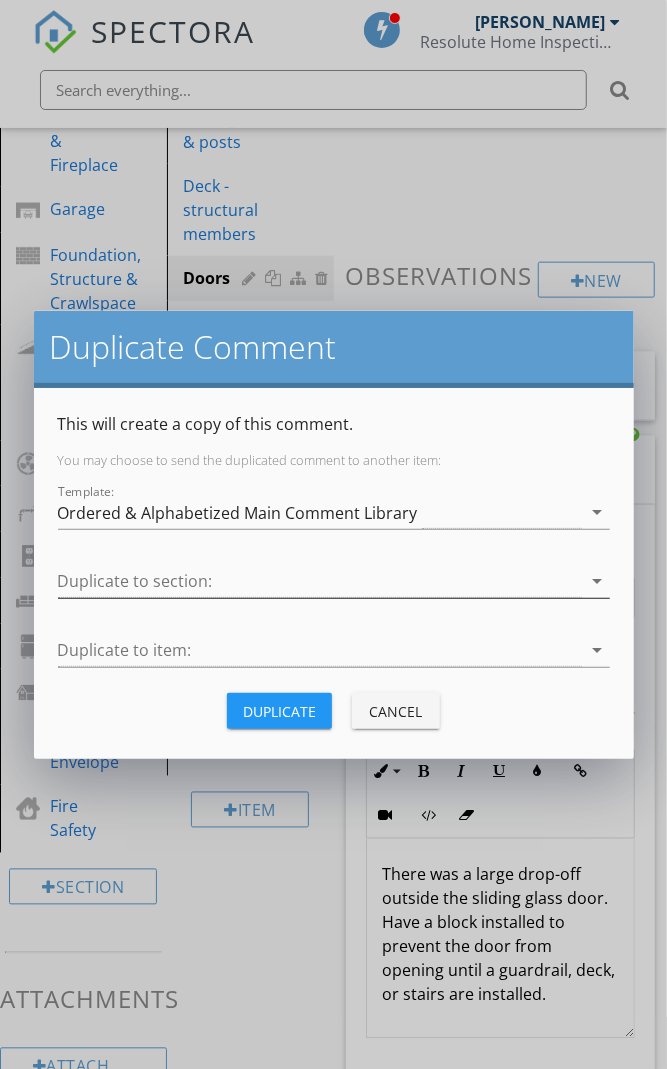 click at bounding box center (320, 581) 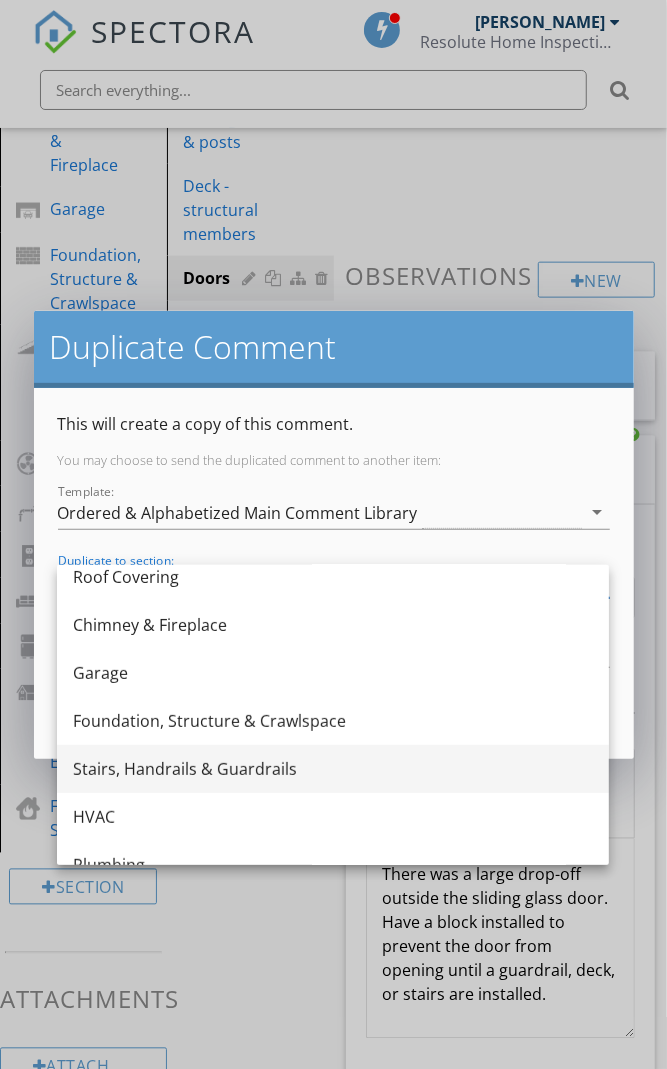 scroll, scrollTop: 134, scrollLeft: 0, axis: vertical 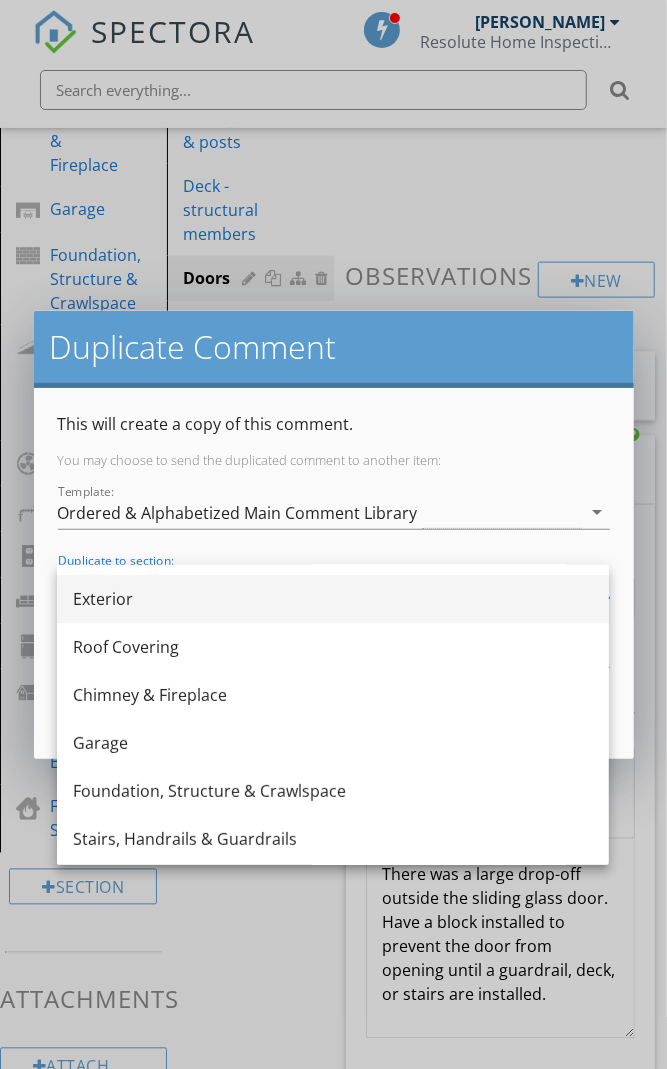 click on "Exterior" at bounding box center [333, 599] 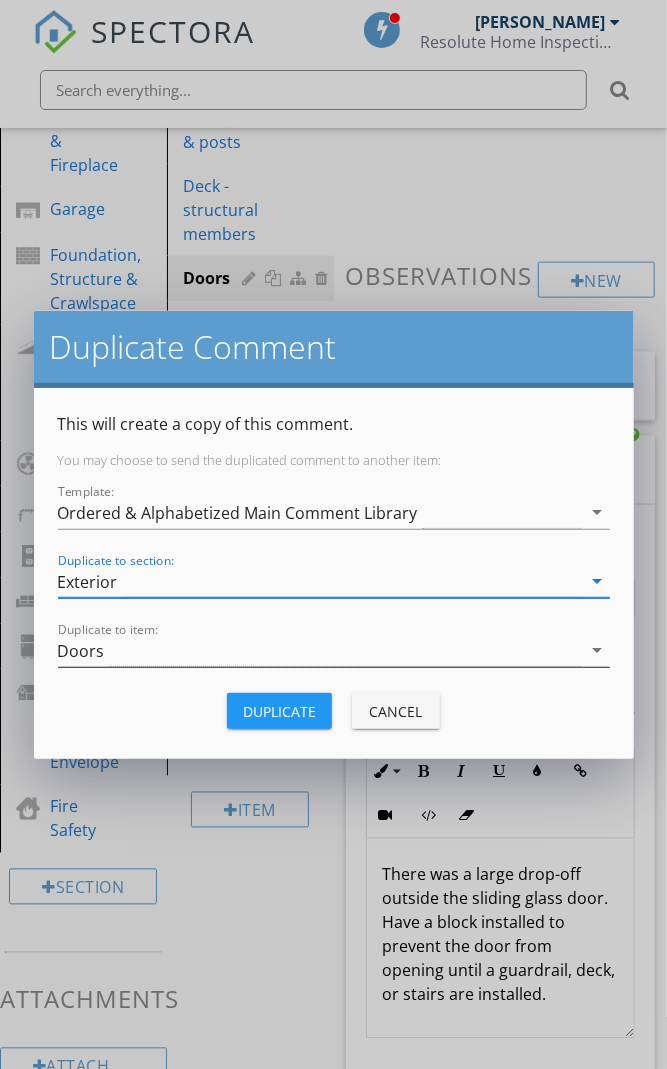 click on "Doors" at bounding box center [320, 650] 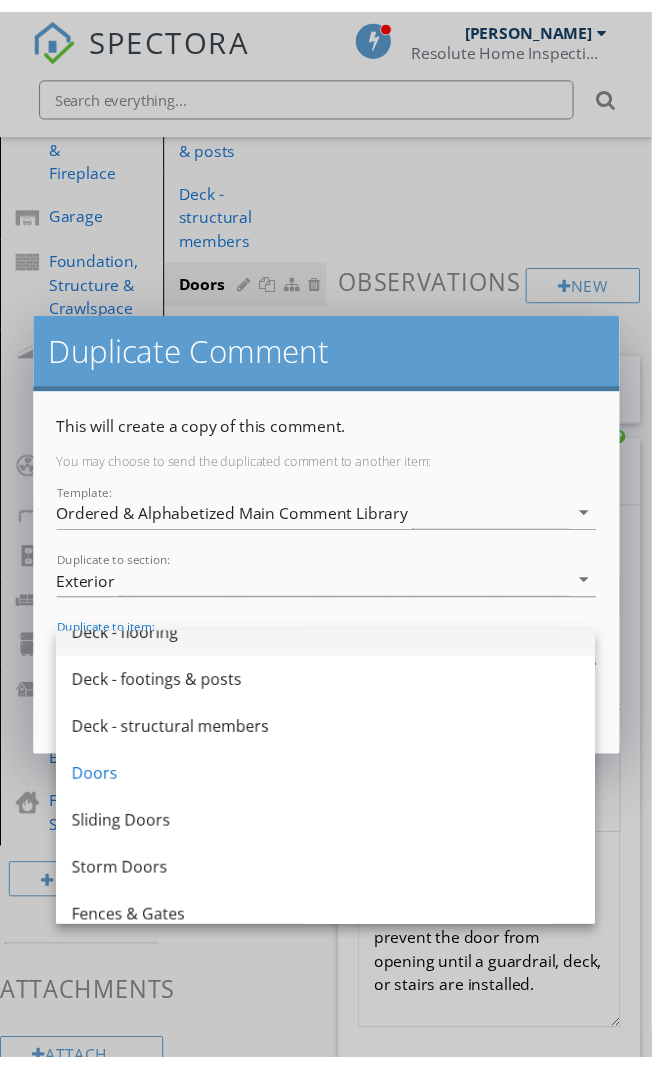 scroll, scrollTop: 233, scrollLeft: 0, axis: vertical 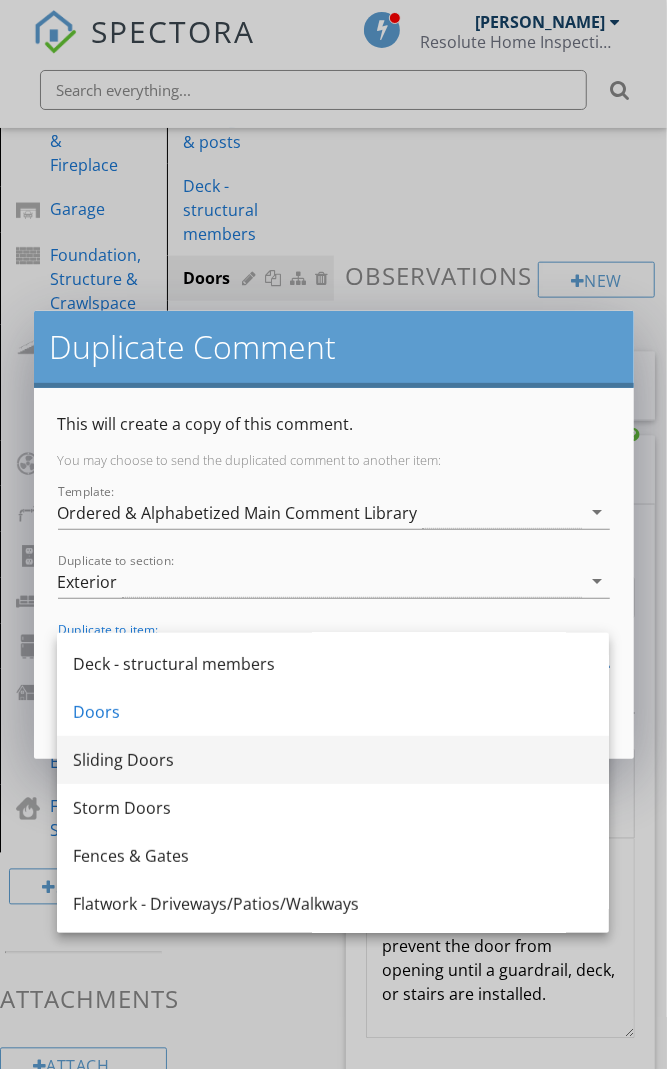 click on "Sliding Doors" at bounding box center (333, 760) 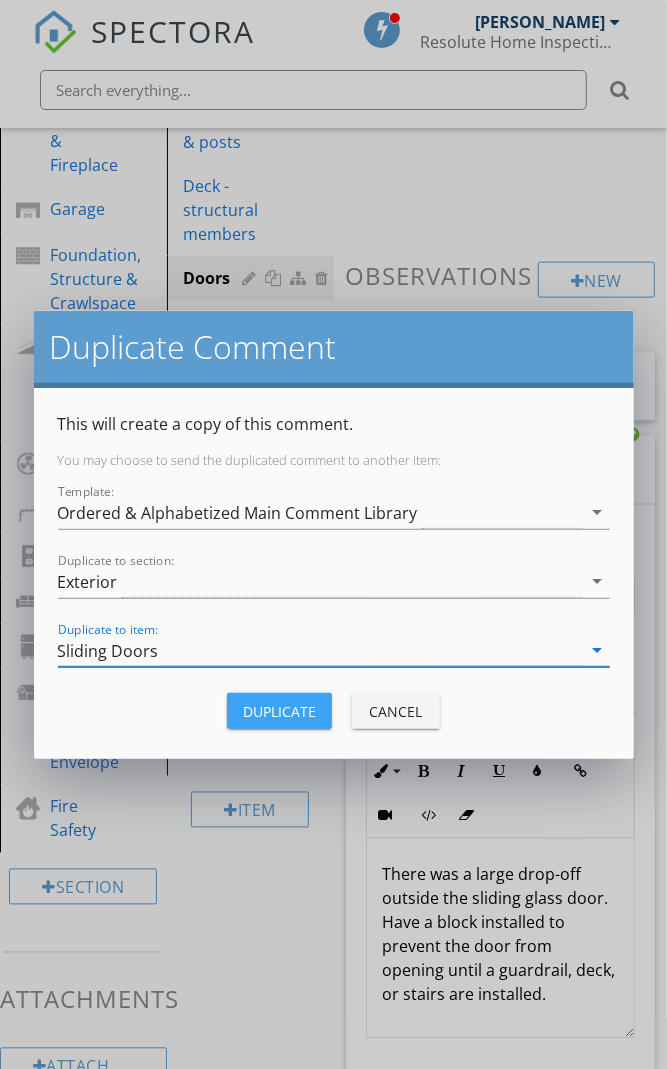 click on "Duplicate" at bounding box center (279, 711) 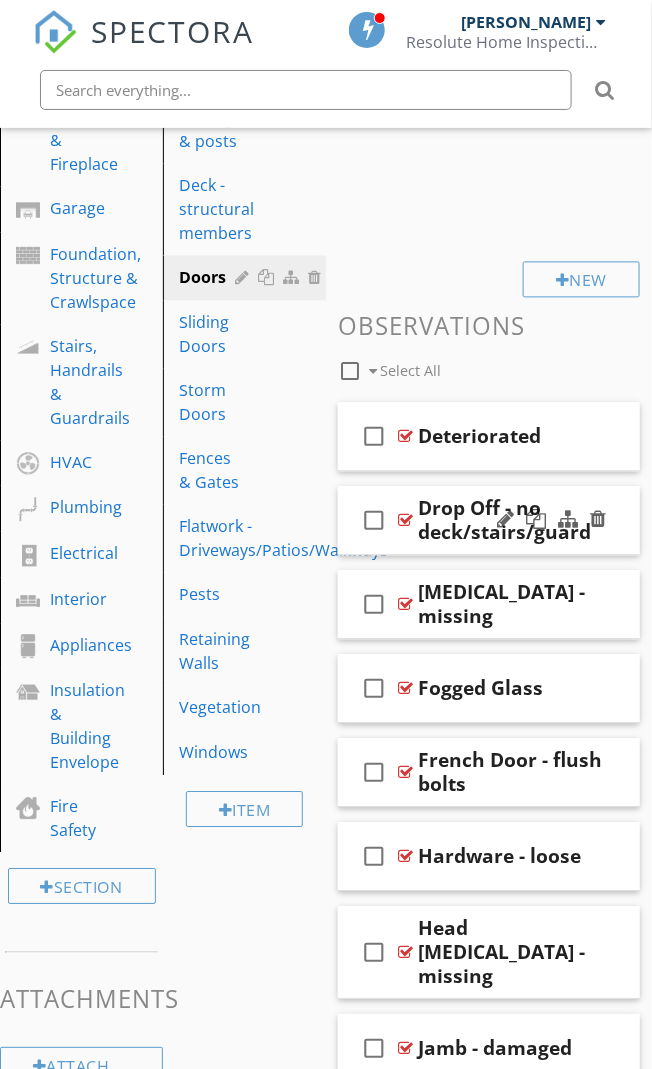 click at bounding box center (405, 521) 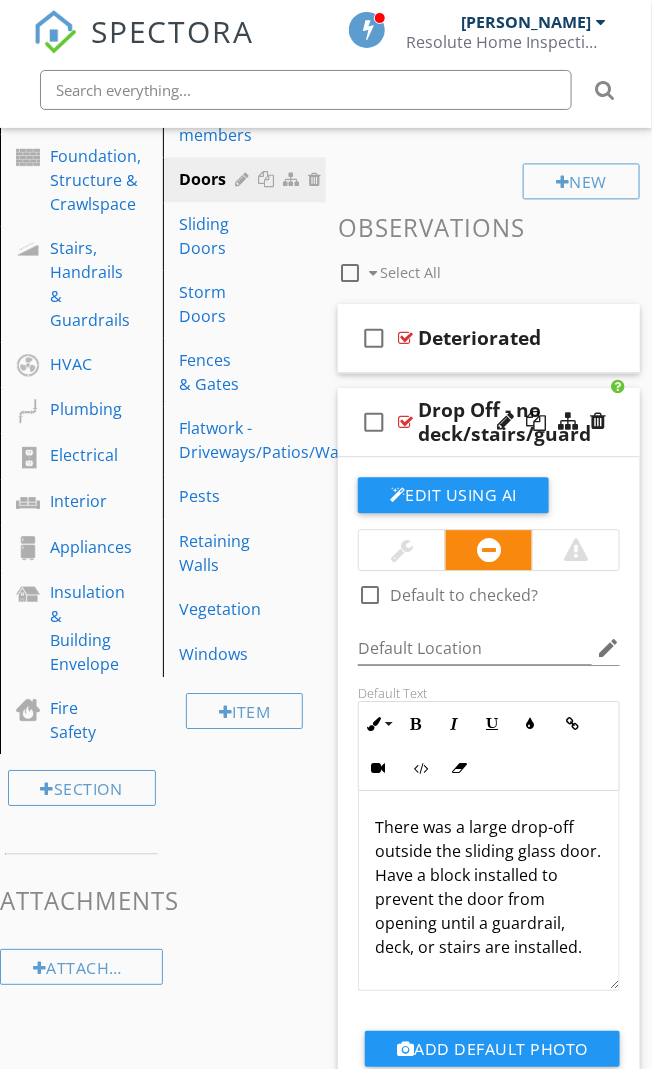 scroll, scrollTop: 666, scrollLeft: 0, axis: vertical 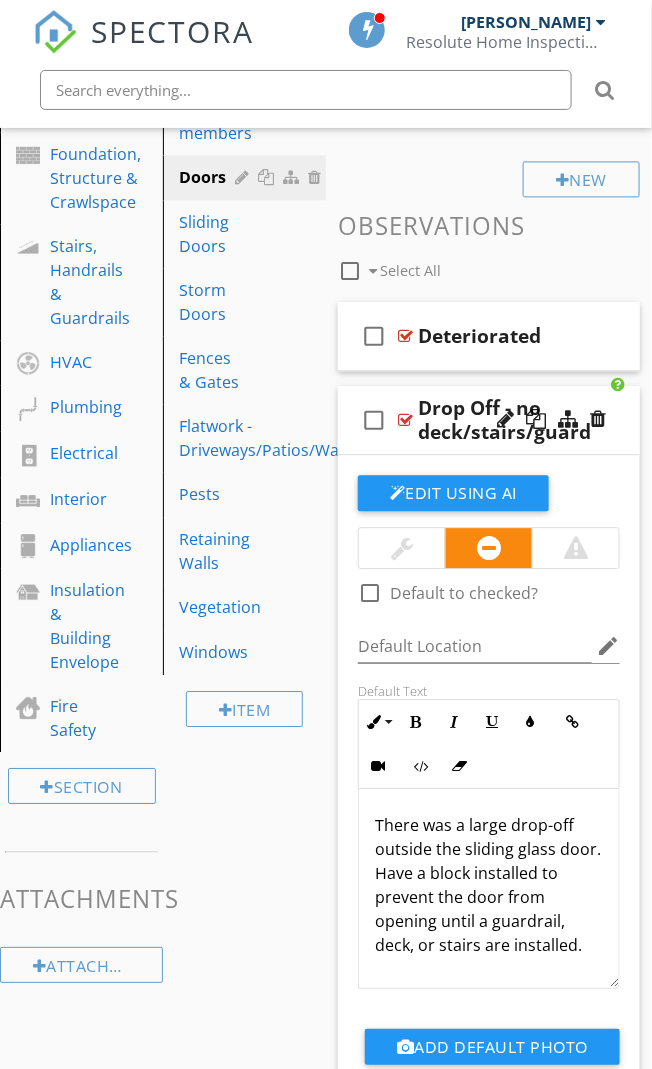 click on "There was a large drop-off outside the sliding glass door. Have a block installed to prevent the door from opening until a guardrail, deck, or stairs are installed." at bounding box center [489, 886] 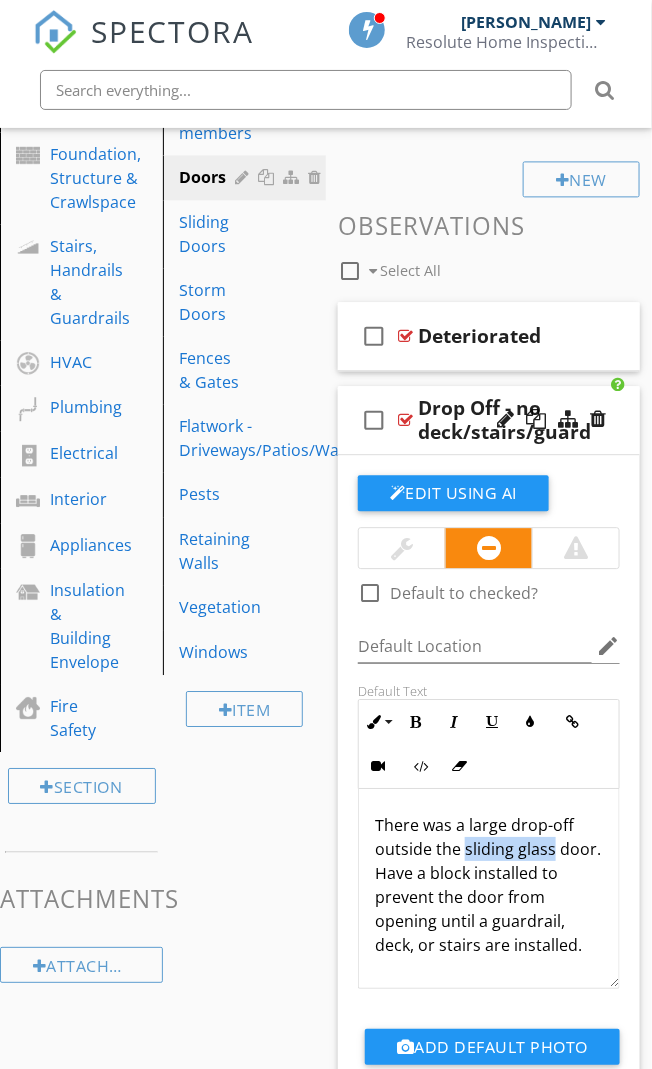 drag, startPoint x: 461, startPoint y: 849, endPoint x: 548, endPoint y: 851, distance: 87.02299 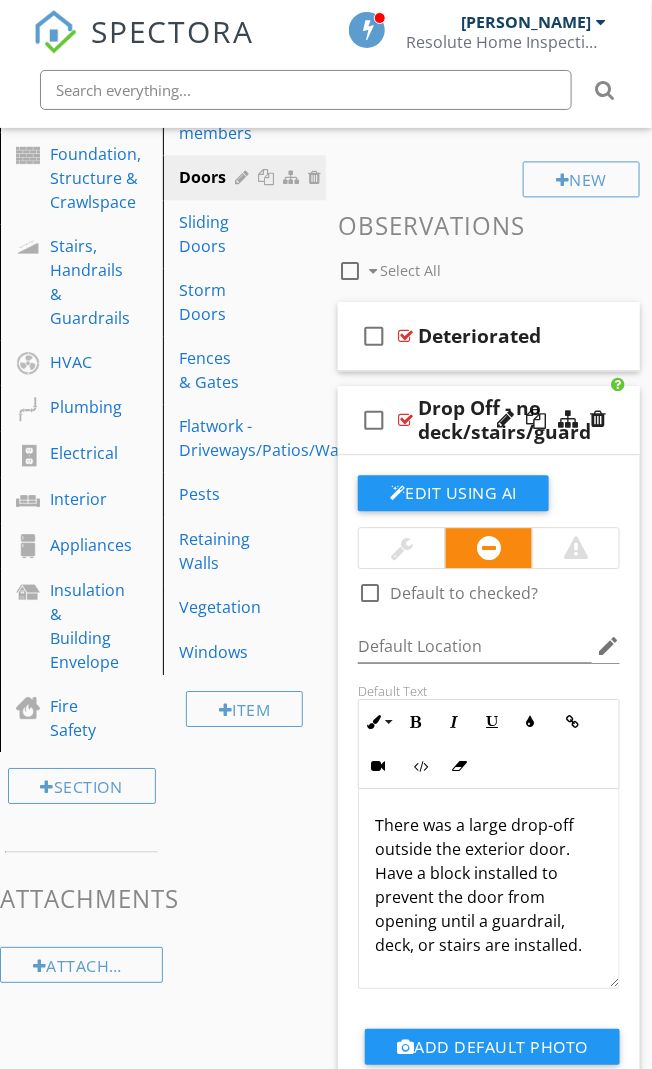 scroll, scrollTop: 0, scrollLeft: 0, axis: both 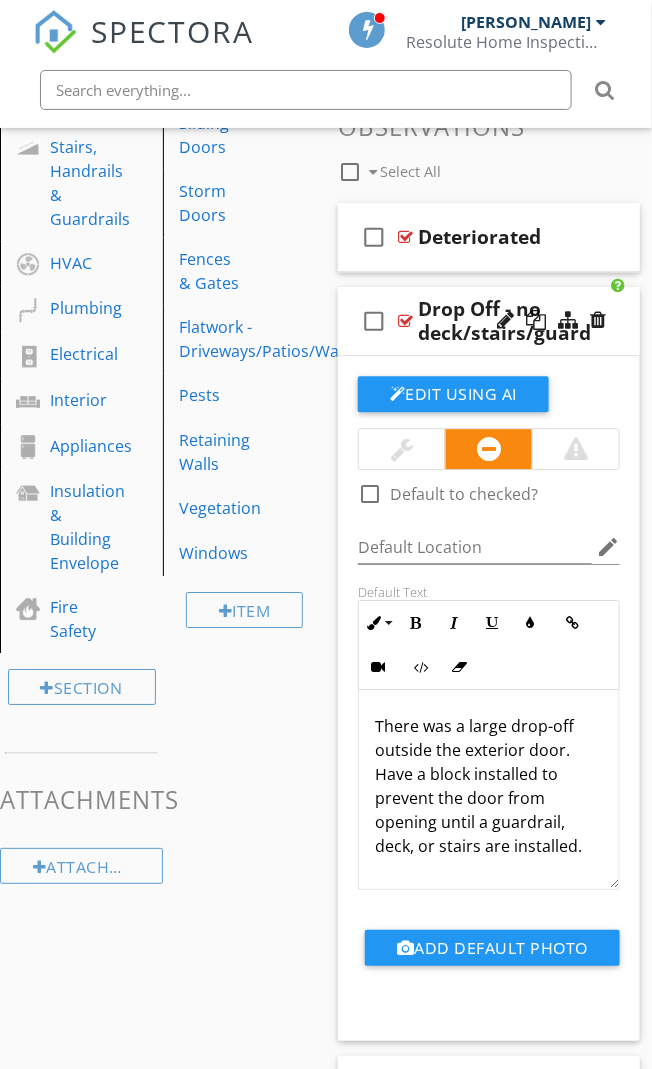 click on "Sections
General Information           Water Management           Siding           Exterior           Roof Covering           Chimney & Fireplace           Garage           Foundation, Structure & Crawlspace           Stairs, Handrails & Guardrails           HVAC           Plumbing           Electrical           Interior           Appliances           Insulation & Building Envelope           Fire Safety
Section
Attachments
Attachment
Items
Styles & Materials           Auxiliary Structures           Deck - connections           Deck - flooring           Deck - footings & posts           Deck - structural members           Doors           Sliding Doors           Storm Doors           Fences & Gates           Flatwork - Driveways/Patios/Walkways           Pests           Retaining Walls           Vegetation           Windows
Item" at bounding box center [326, 1684] 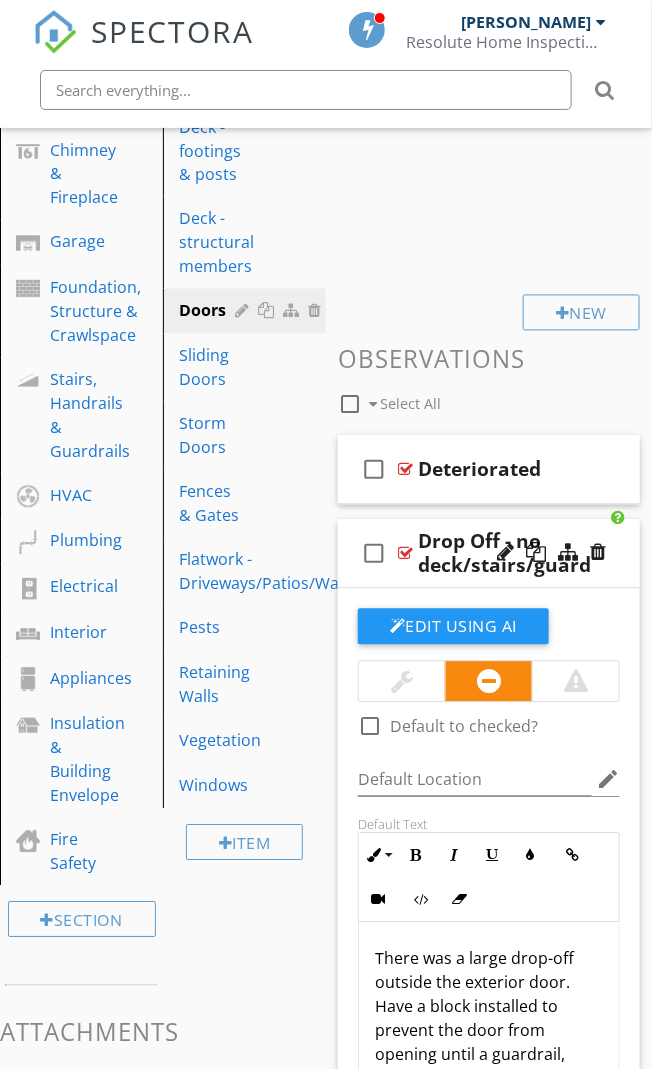 scroll, scrollTop: 532, scrollLeft: 0, axis: vertical 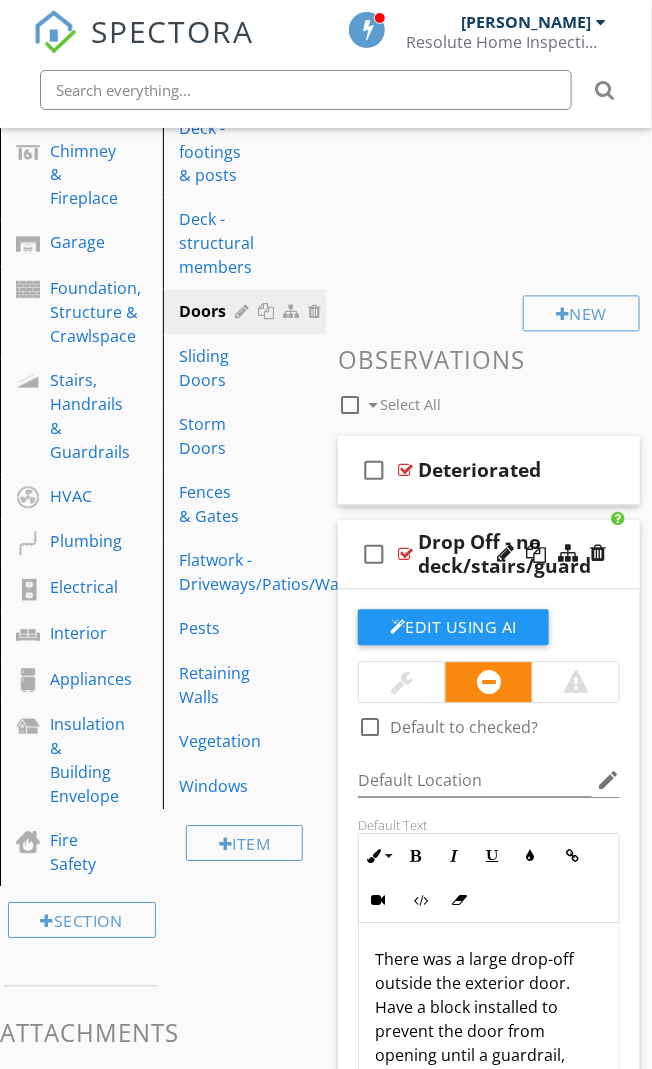 click at bounding box center [405, 555] 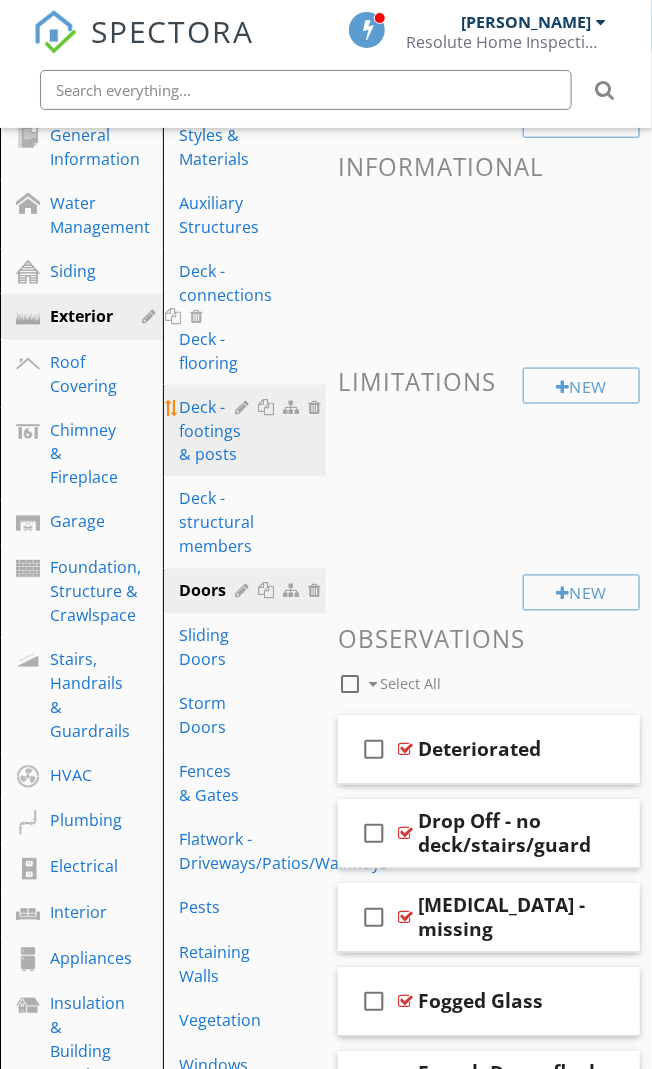 scroll, scrollTop: 232, scrollLeft: 0, axis: vertical 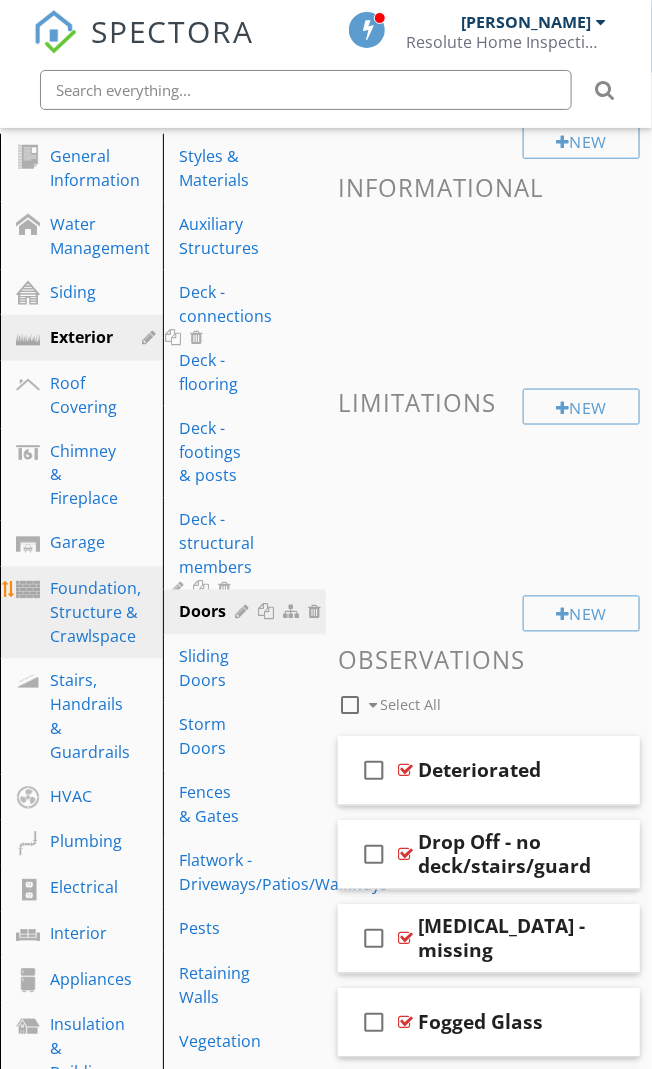 click on "Foundation, Structure & Crawlspace" at bounding box center [95, 613] 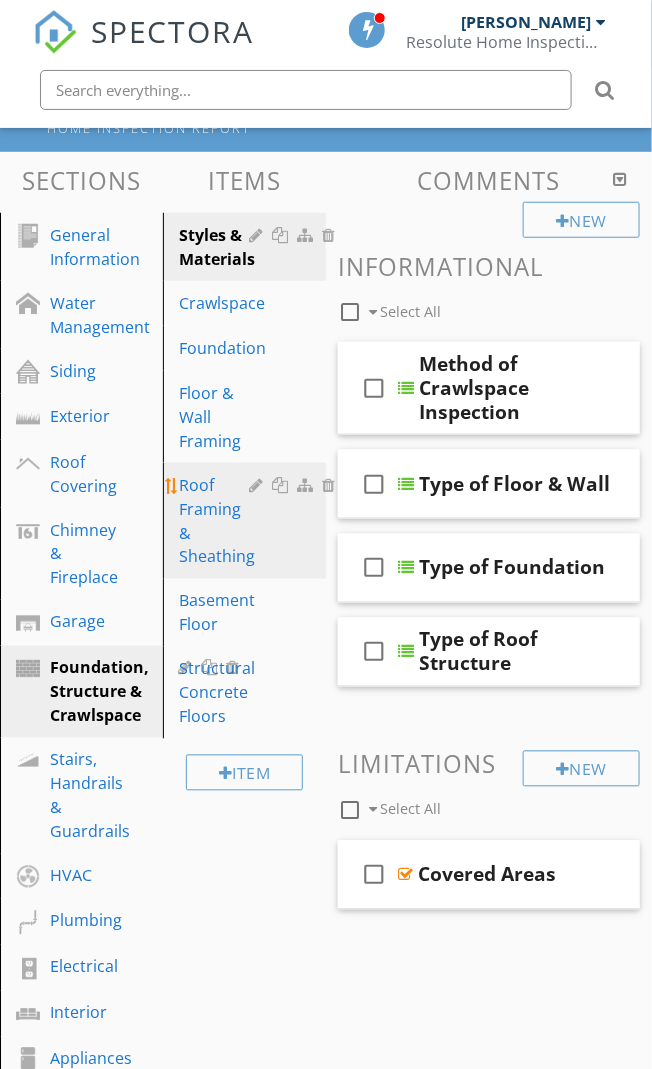 scroll, scrollTop: 132, scrollLeft: 0, axis: vertical 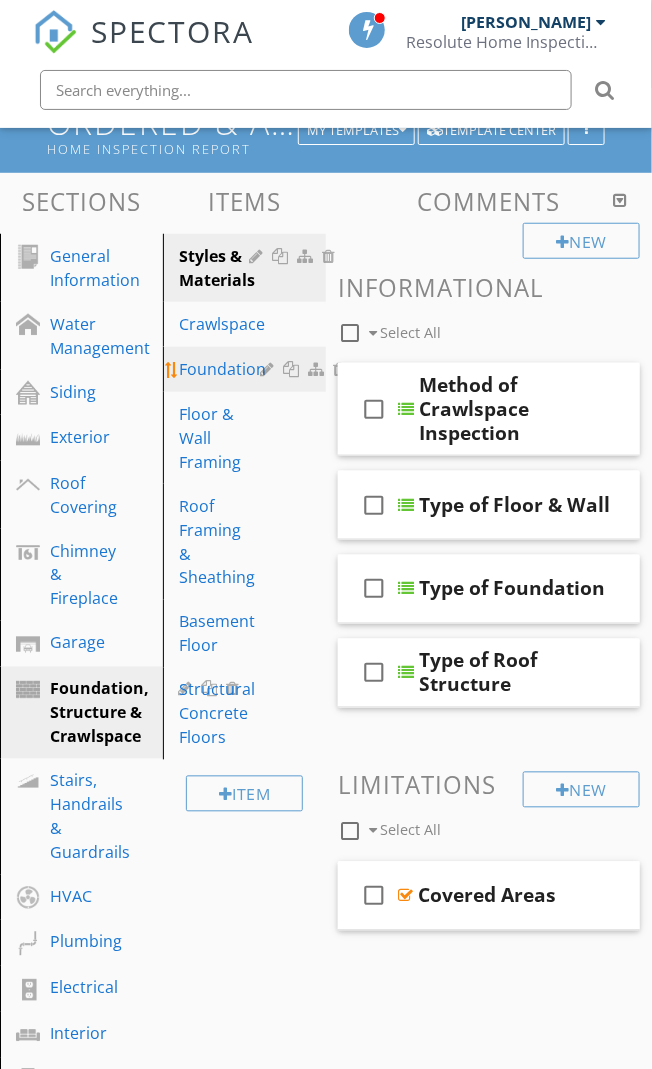 click on "Foundation" at bounding box center [222, 369] 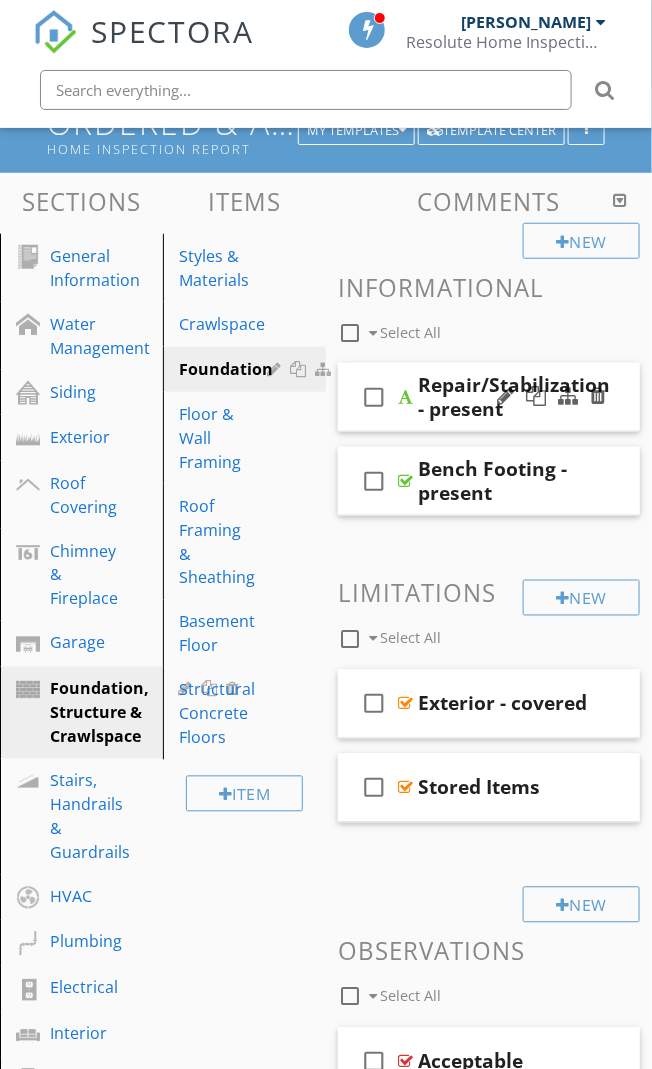 type 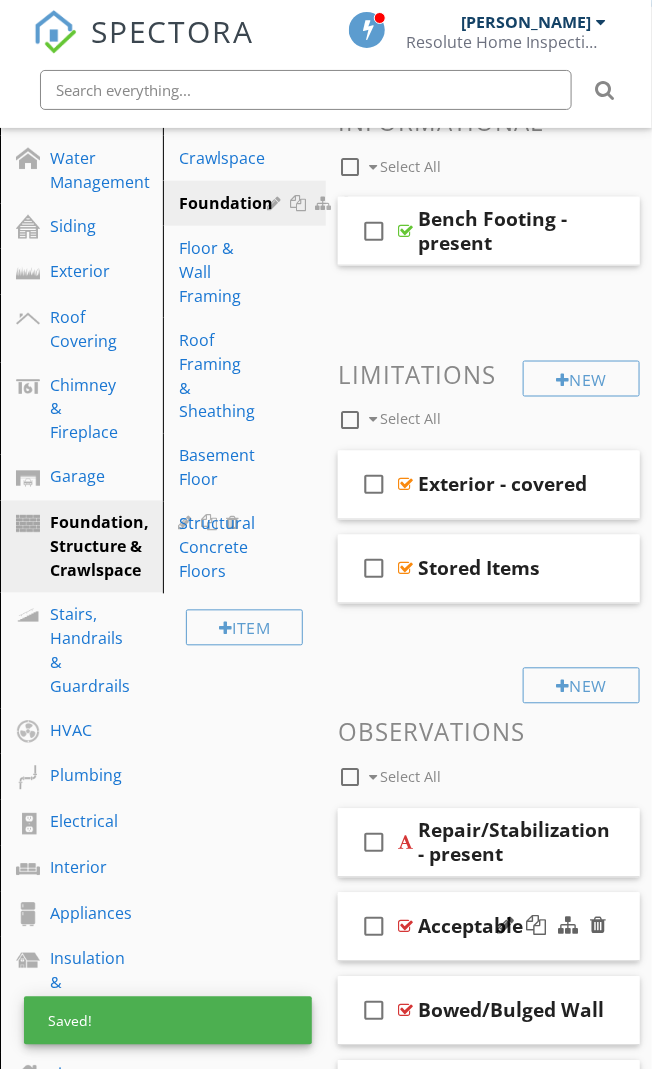 scroll, scrollTop: 338, scrollLeft: 0, axis: vertical 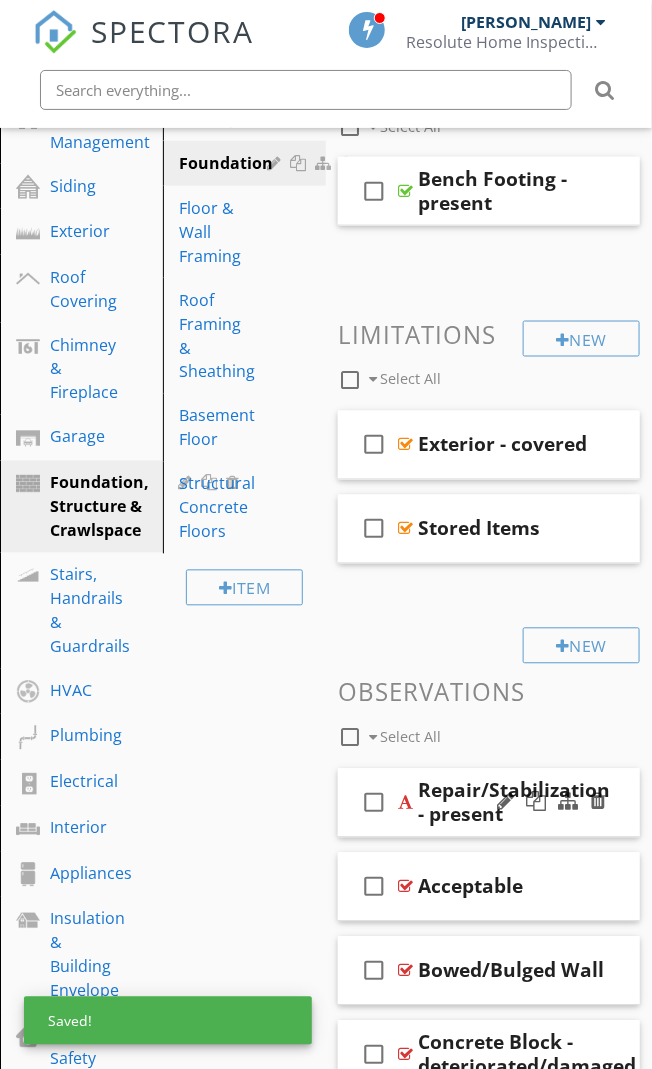 click on "check_box_outline_blank
Repair/Stabilization - present" at bounding box center (489, 803) 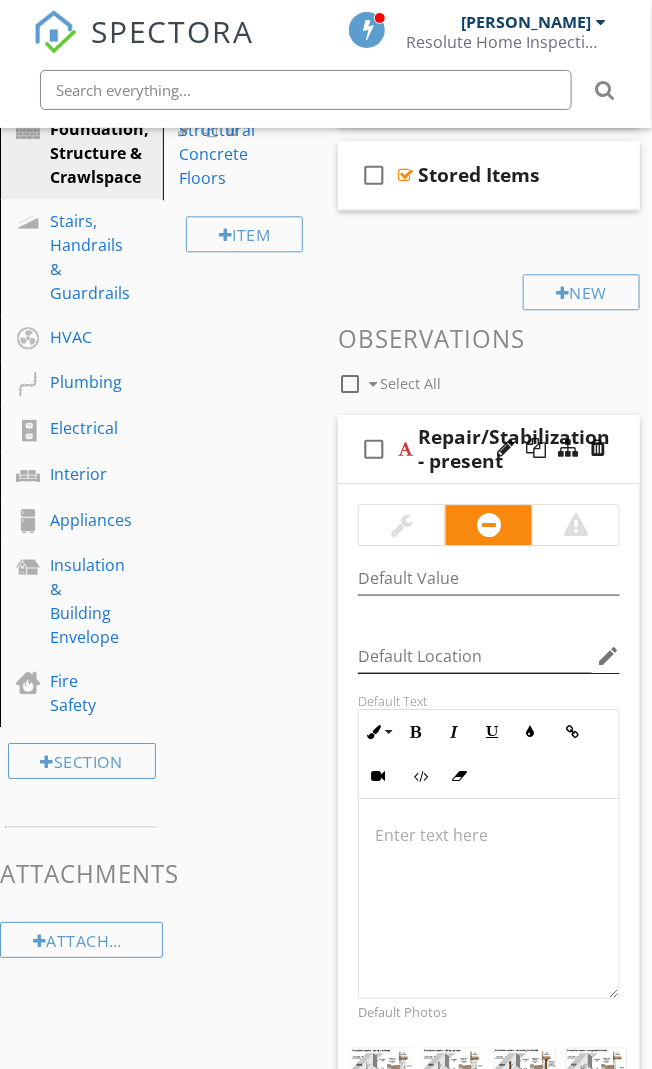 scroll, scrollTop: 671, scrollLeft: 0, axis: vertical 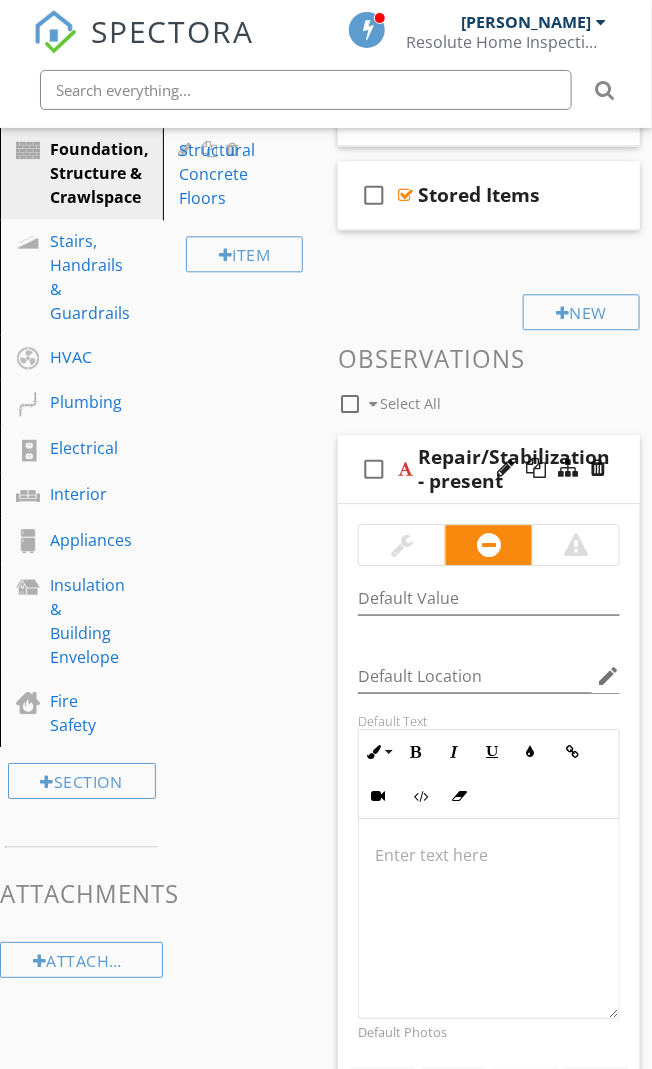 click at bounding box center [405, 470] 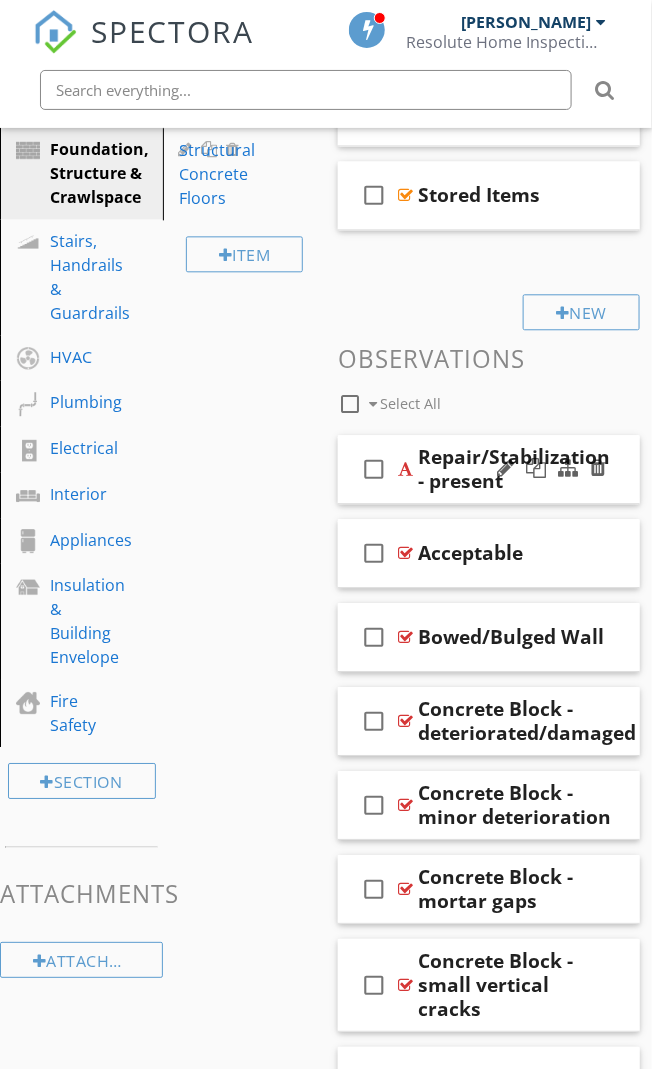 click at bounding box center [405, 470] 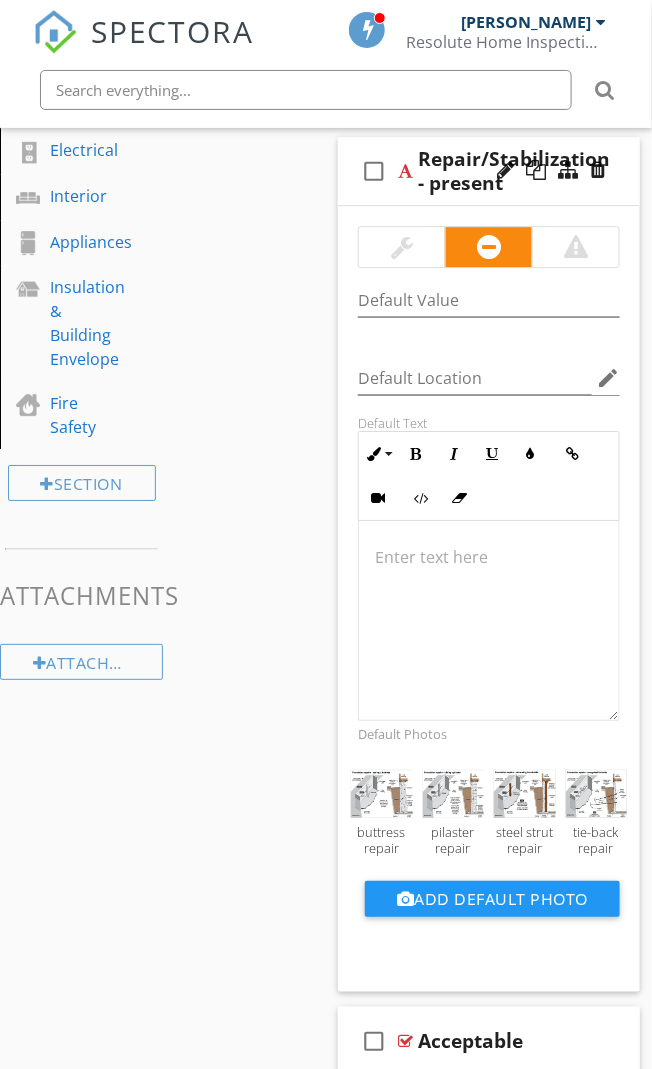 scroll, scrollTop: 1004, scrollLeft: 0, axis: vertical 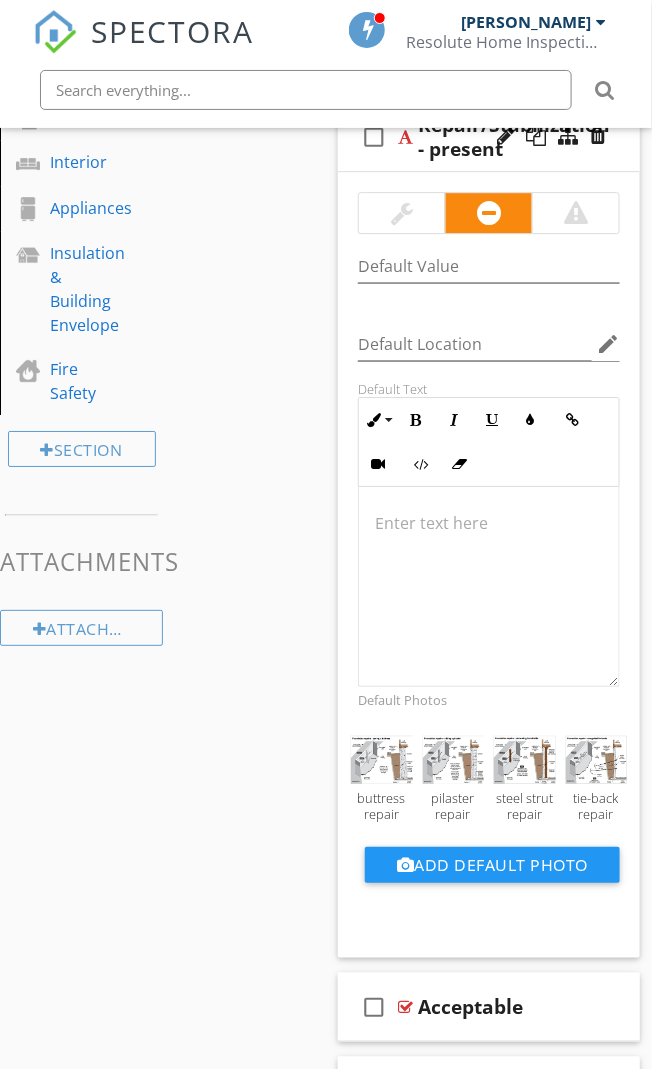 click at bounding box center [489, 523] 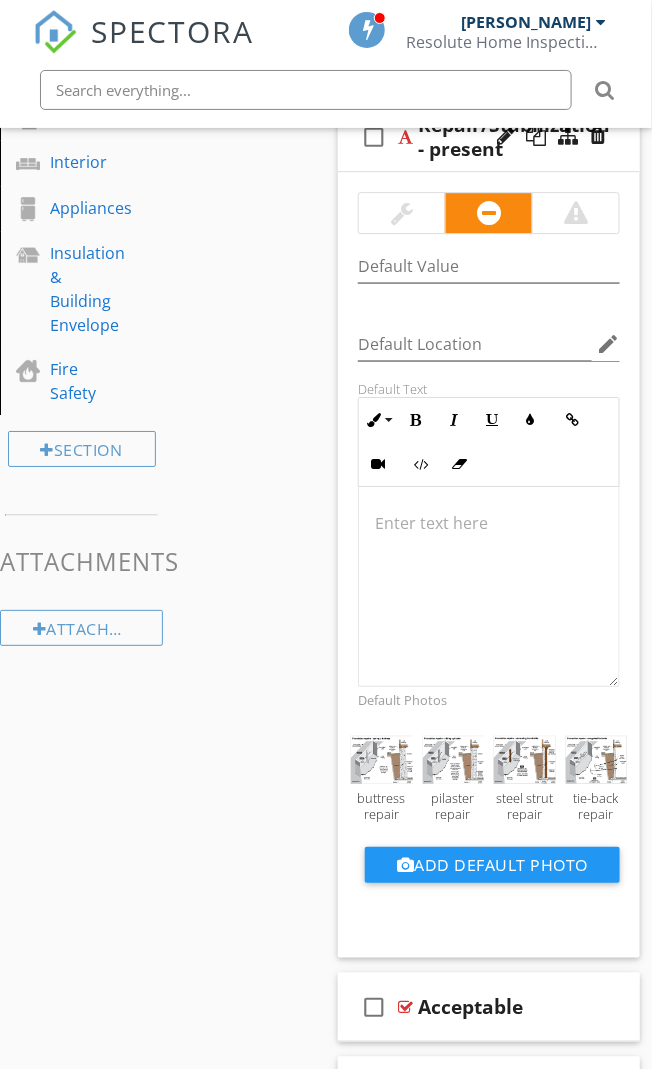 type 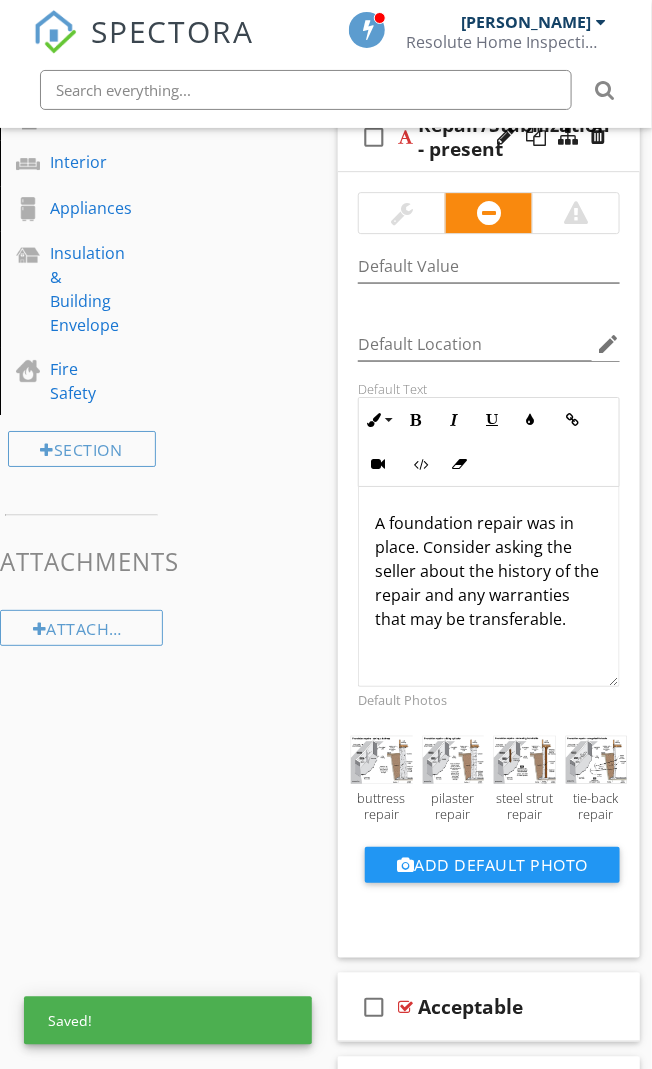 click on "A foundation repair was in place. Consider asking the seller about the history of the repair and any warranties that may be transferable." at bounding box center [489, 571] 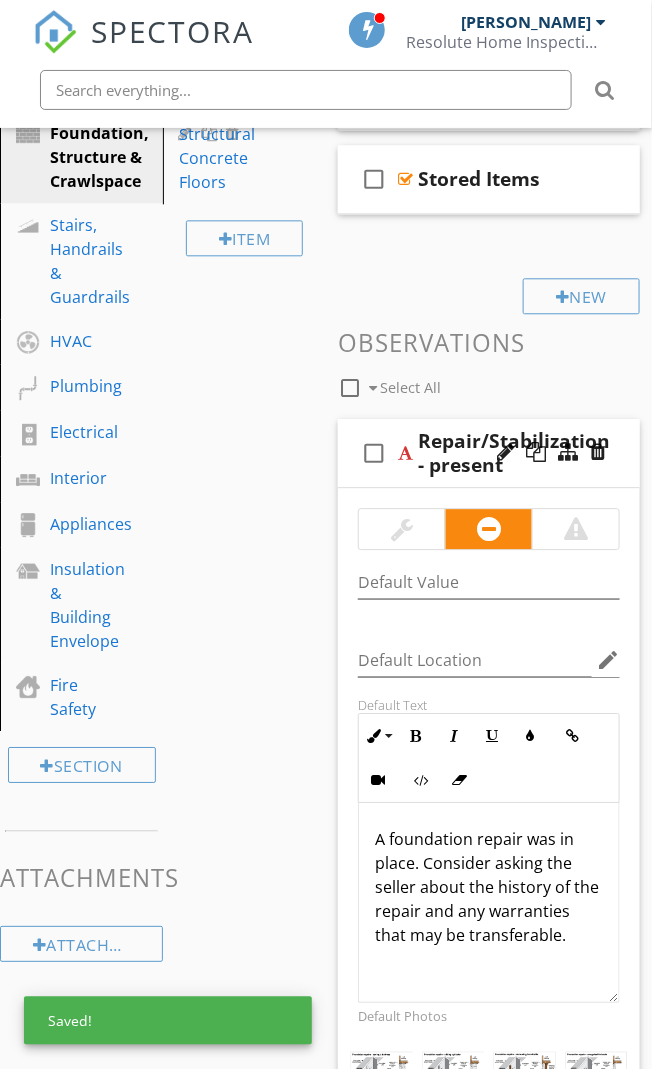 scroll, scrollTop: 638, scrollLeft: 0, axis: vertical 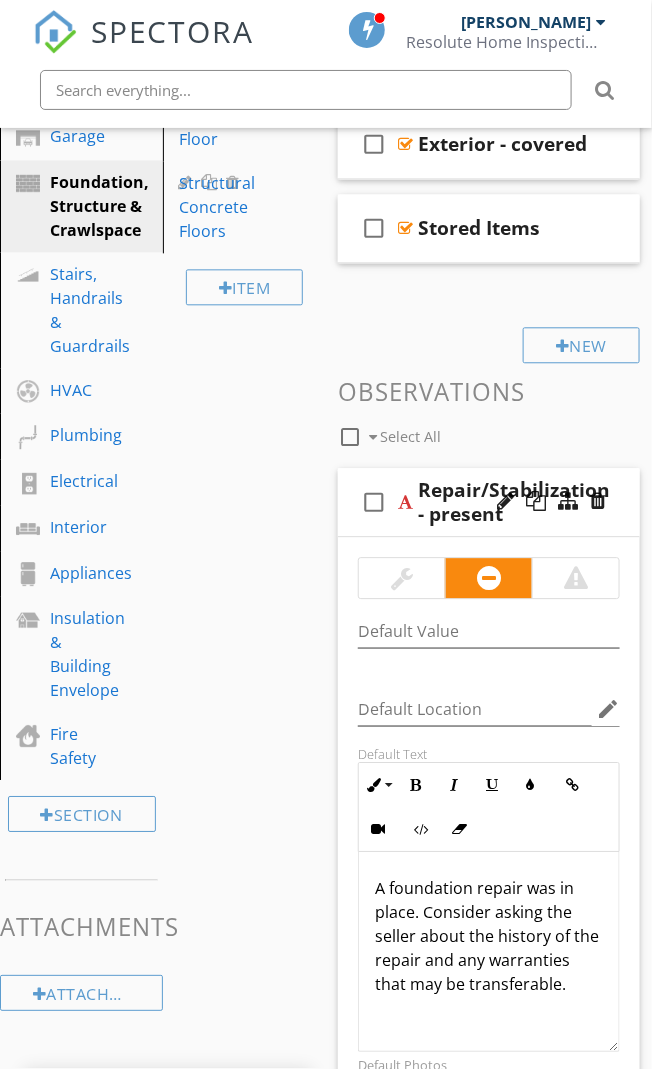 click at bounding box center (405, 503) 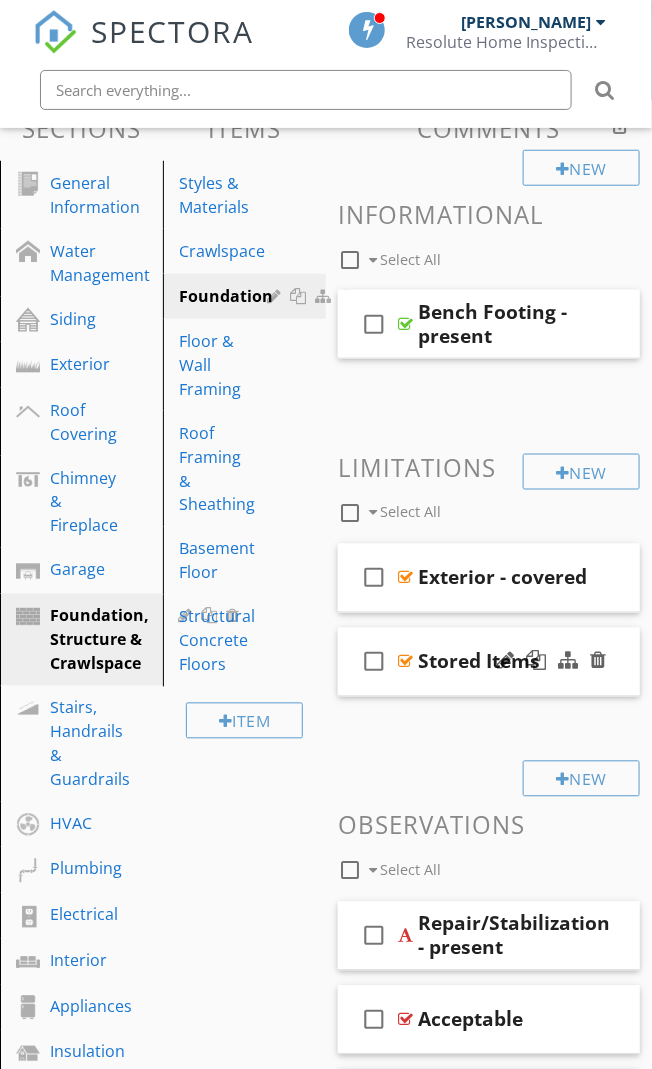 scroll, scrollTop: 204, scrollLeft: 0, axis: vertical 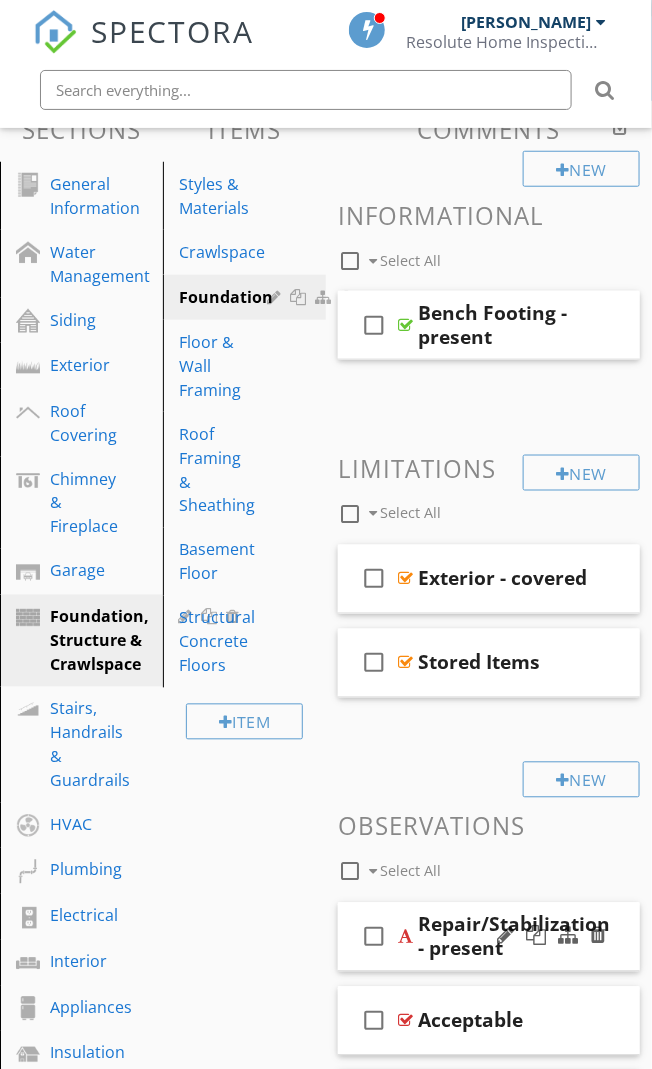 type 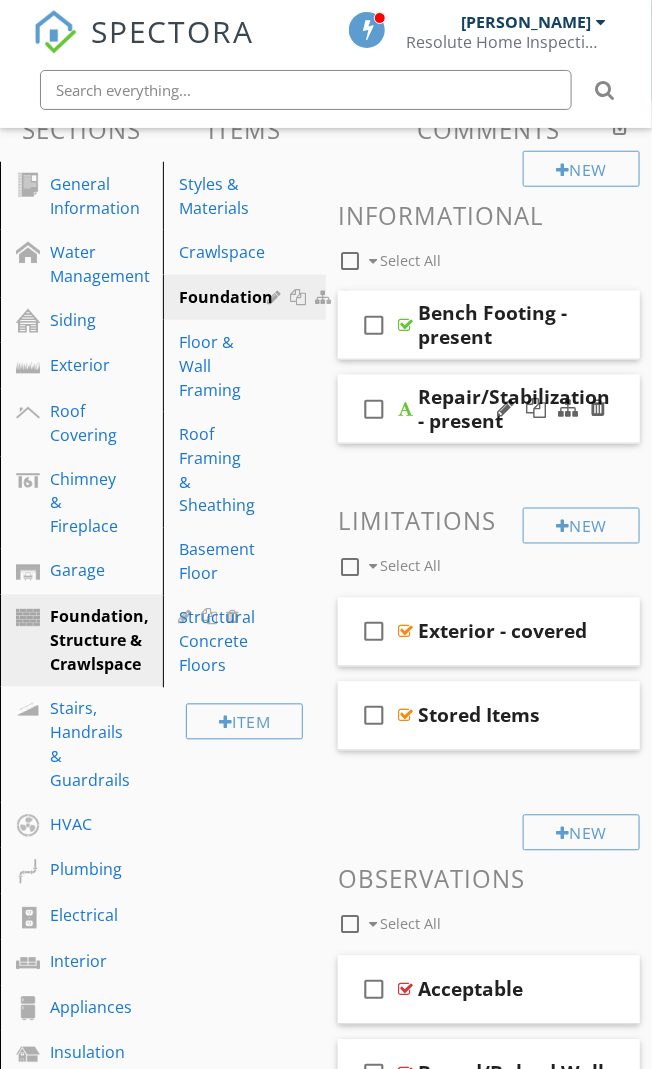 click at bounding box center (405, 409) 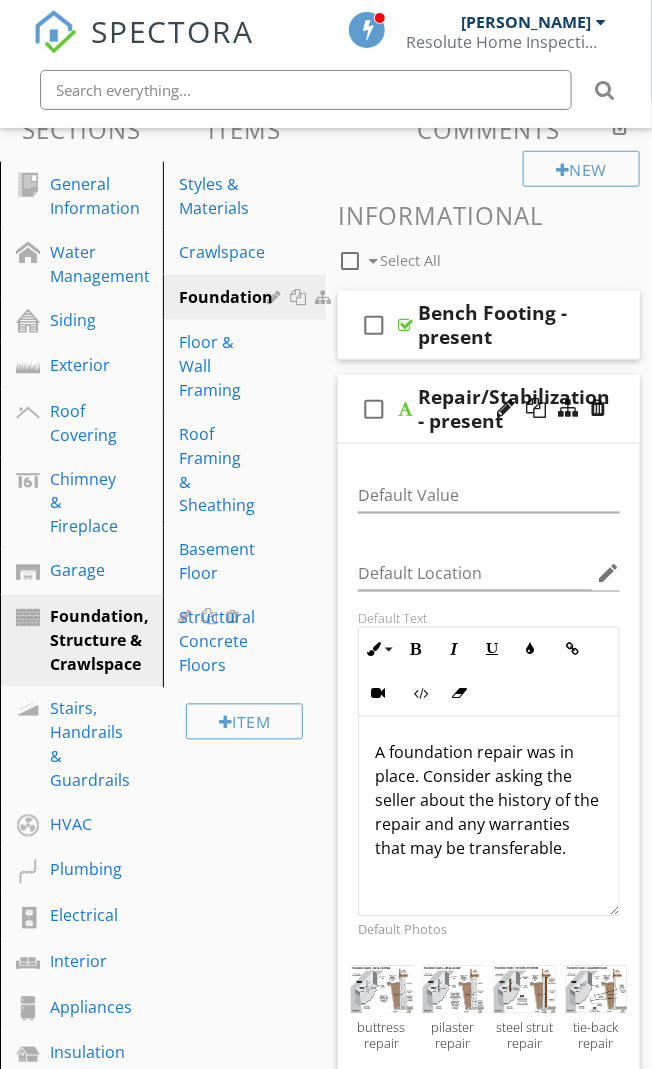 click at bounding box center [405, 409] 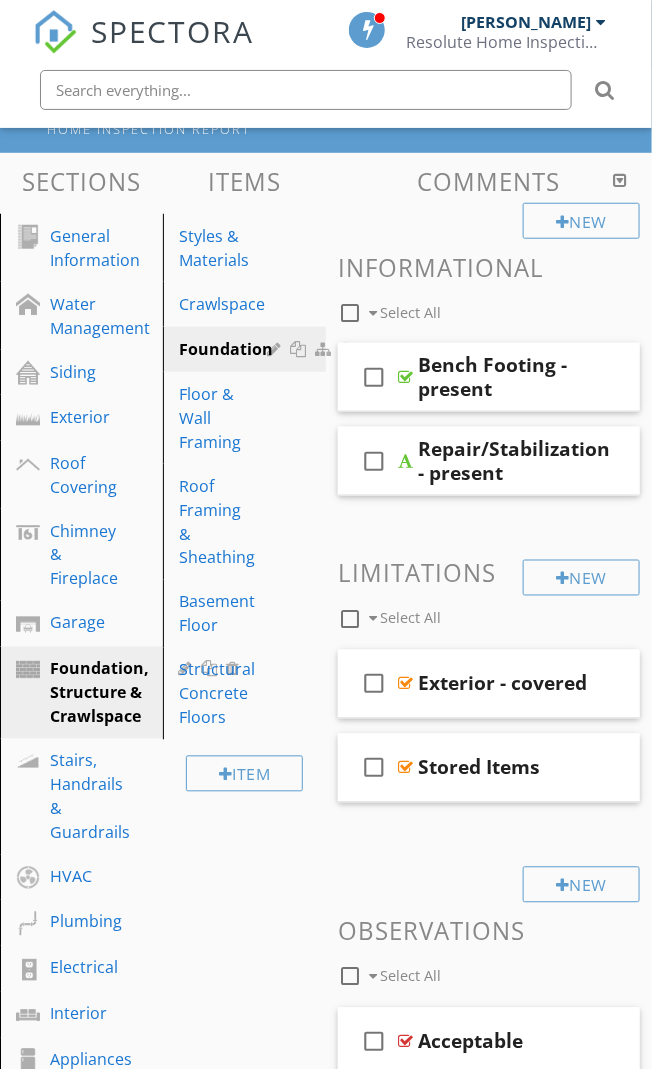 scroll, scrollTop: 110, scrollLeft: 0, axis: vertical 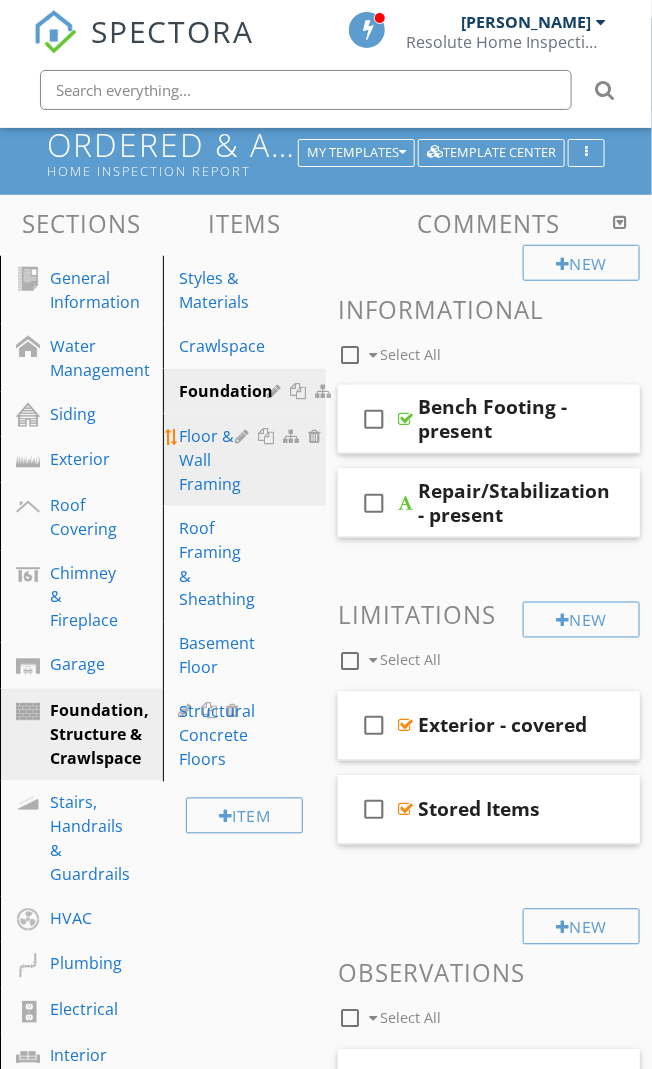 click on "Floor & Wall Framing" at bounding box center (210, 460) 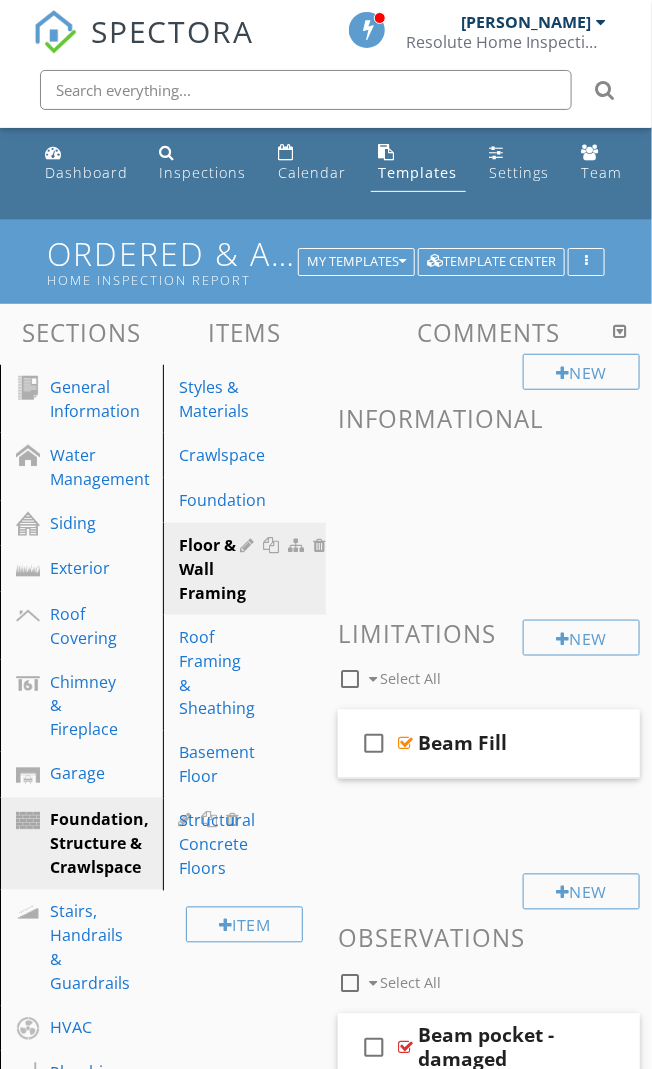 scroll, scrollTop: 0, scrollLeft: 0, axis: both 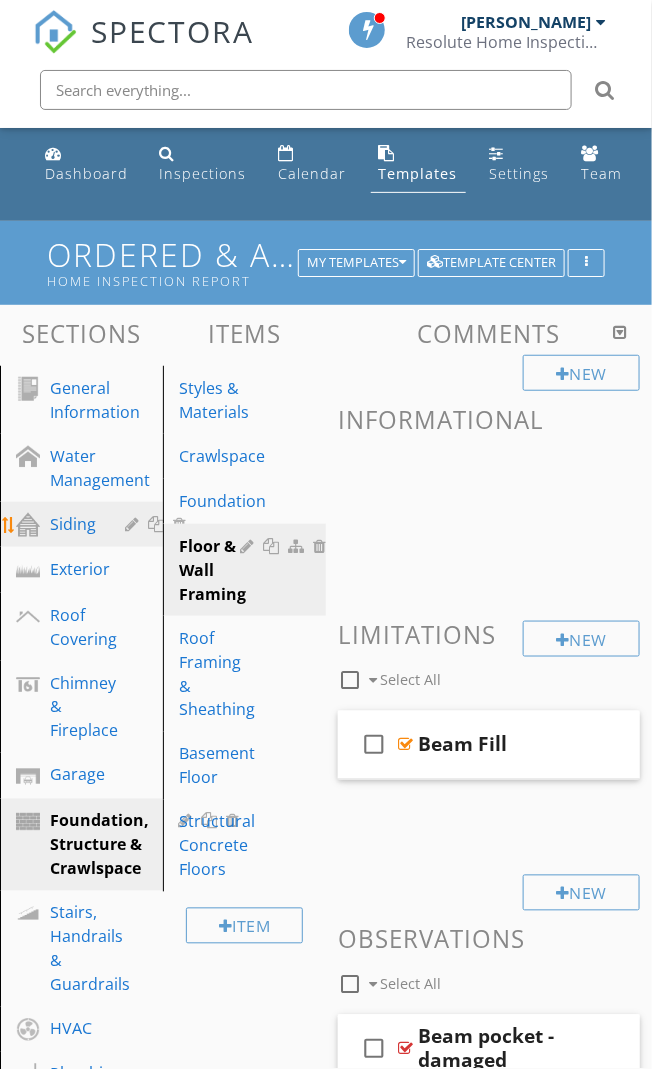 click on "Siding" at bounding box center (73, 524) 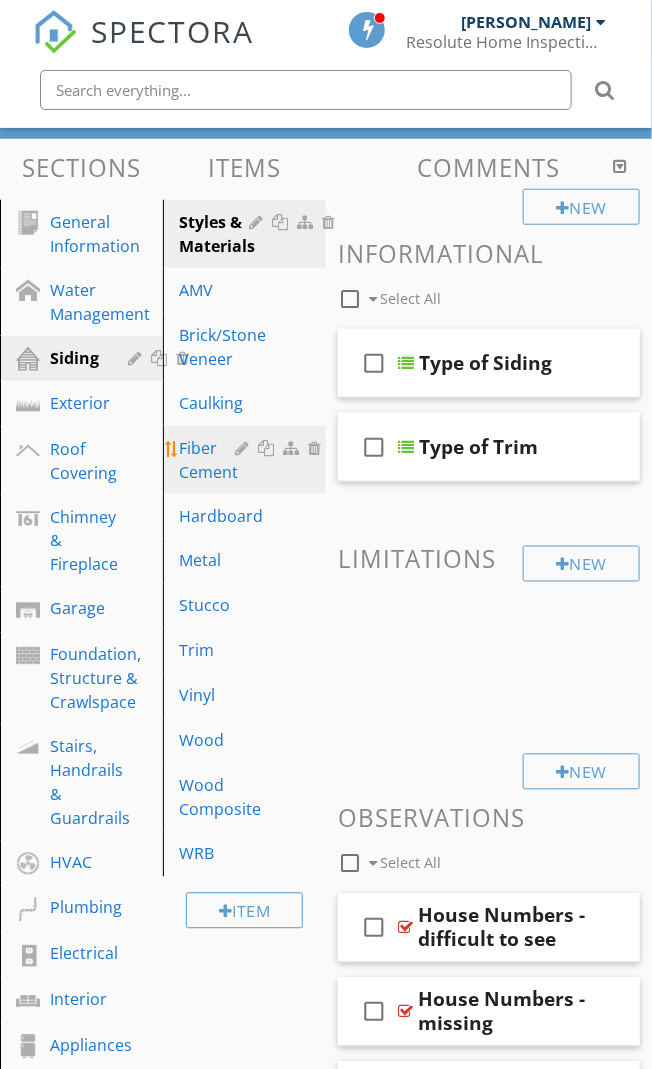 scroll, scrollTop: 166, scrollLeft: 0, axis: vertical 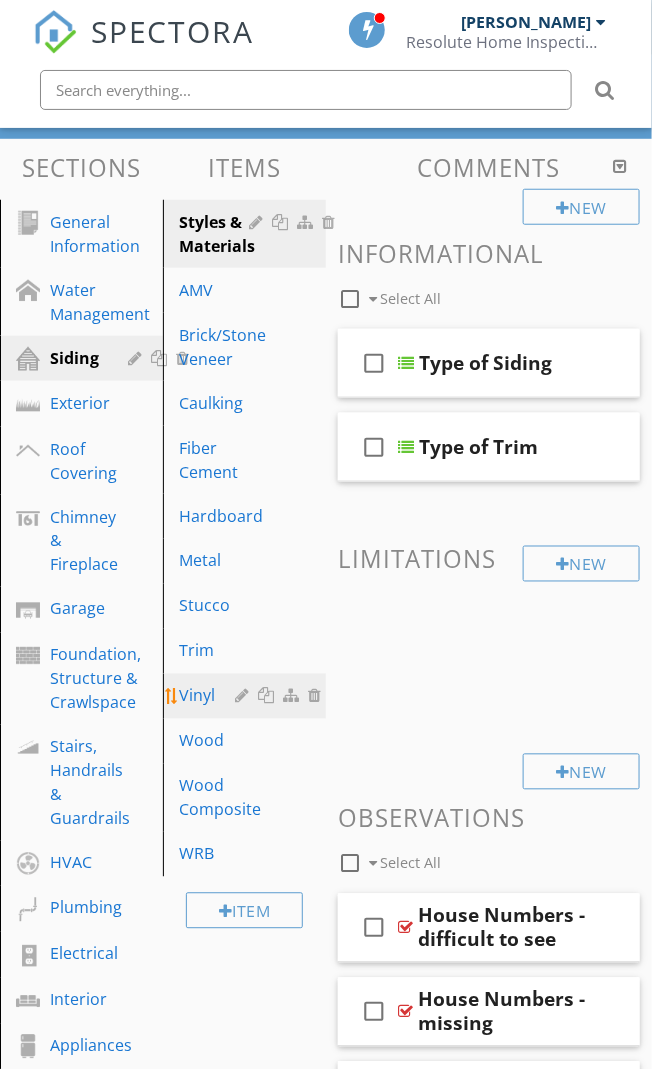 click on "Vinyl" at bounding box center (247, 696) 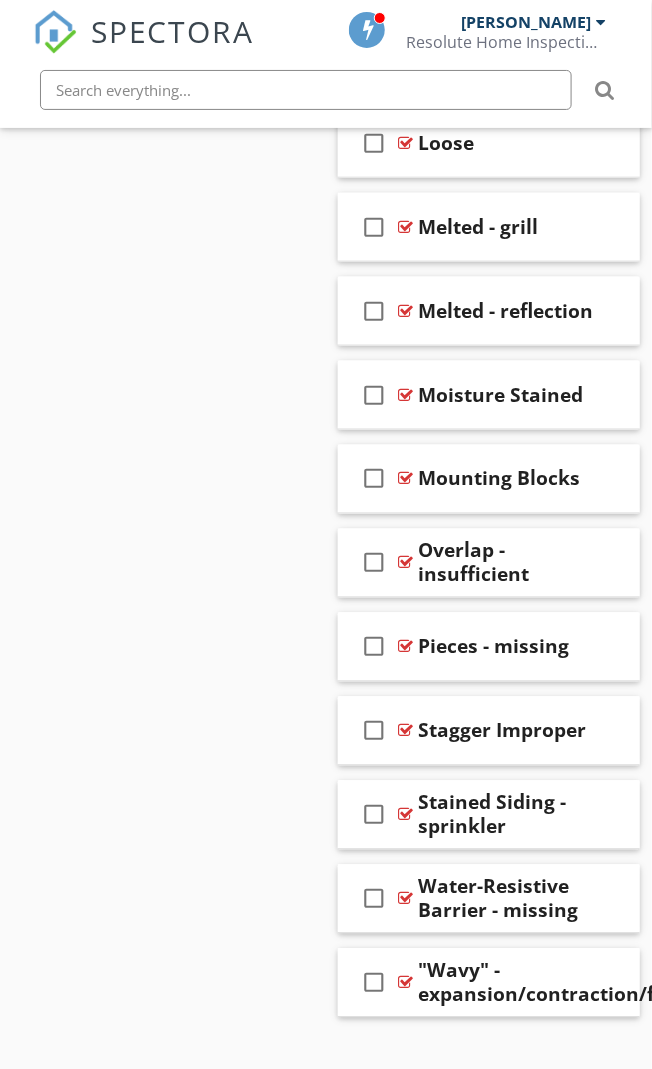 scroll, scrollTop: 1702, scrollLeft: 0, axis: vertical 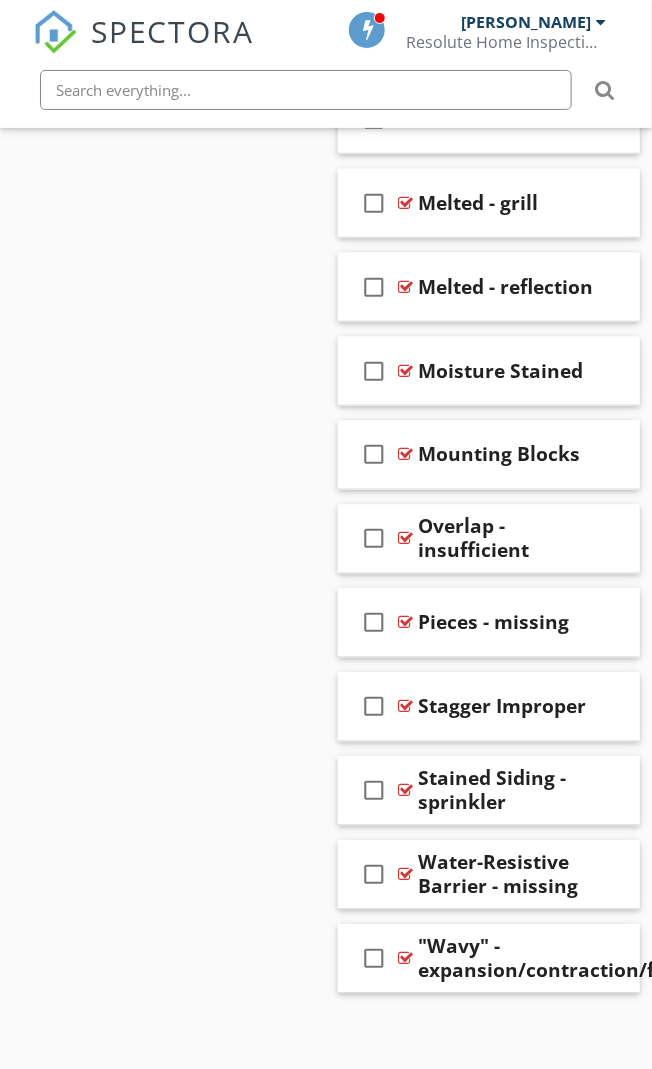 click on "Sections
General Information           Water Management           Siding           Exterior           Roof Covering           Chimney & Fireplace           Garage           Foundation, Structure & Crawlspace           Stairs, Handrails & Guardrails           HVAC           Plumbing           Electrical           Interior           Appliances           Insulation & Building Envelope           Fire Safety
Section
Attachments
Attachment
Items
Styles & Materials           AMV           Brick/Stone Veneer           Caulking           Fiber Cement           Hardboard           Metal           Stucco           Trim           Vinyl           Wood           Wood Composite           WRB
Item
Comments
New
Informational   check_box_outline_blank     Select All       check_box_outline_blank" at bounding box center [326, -169] 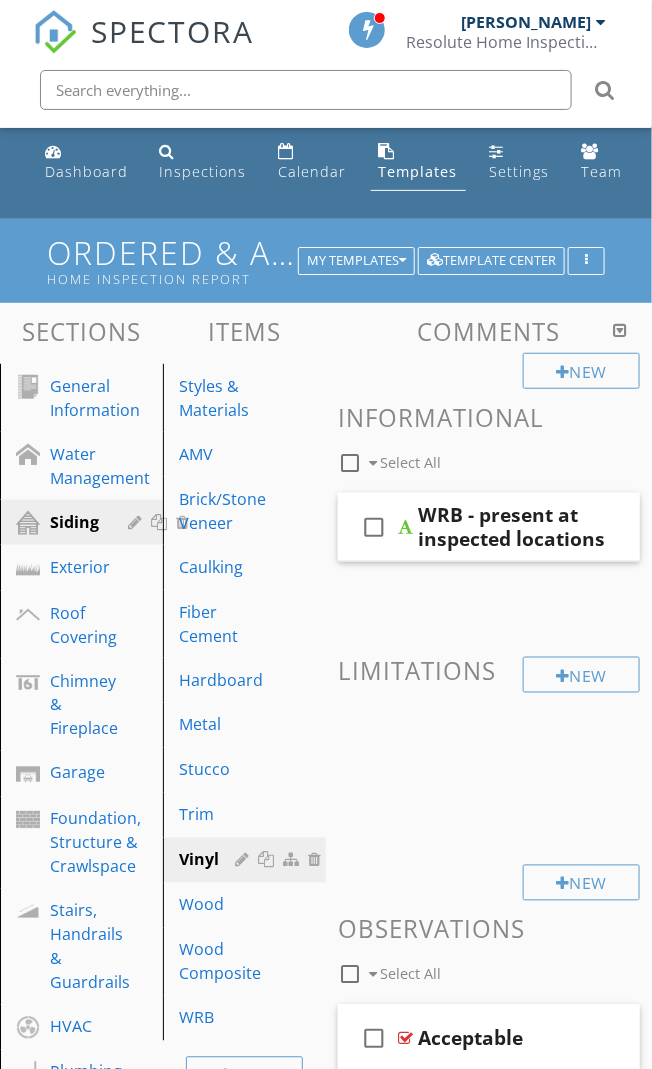 scroll, scrollTop: 0, scrollLeft: 0, axis: both 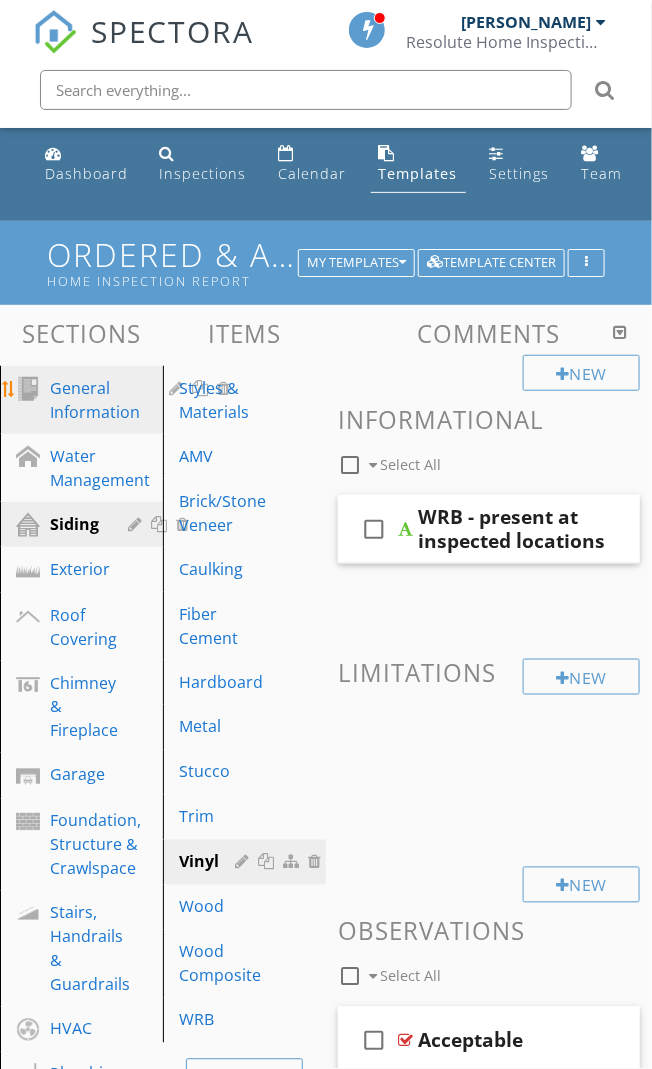 click on "General Information" at bounding box center (95, 400) 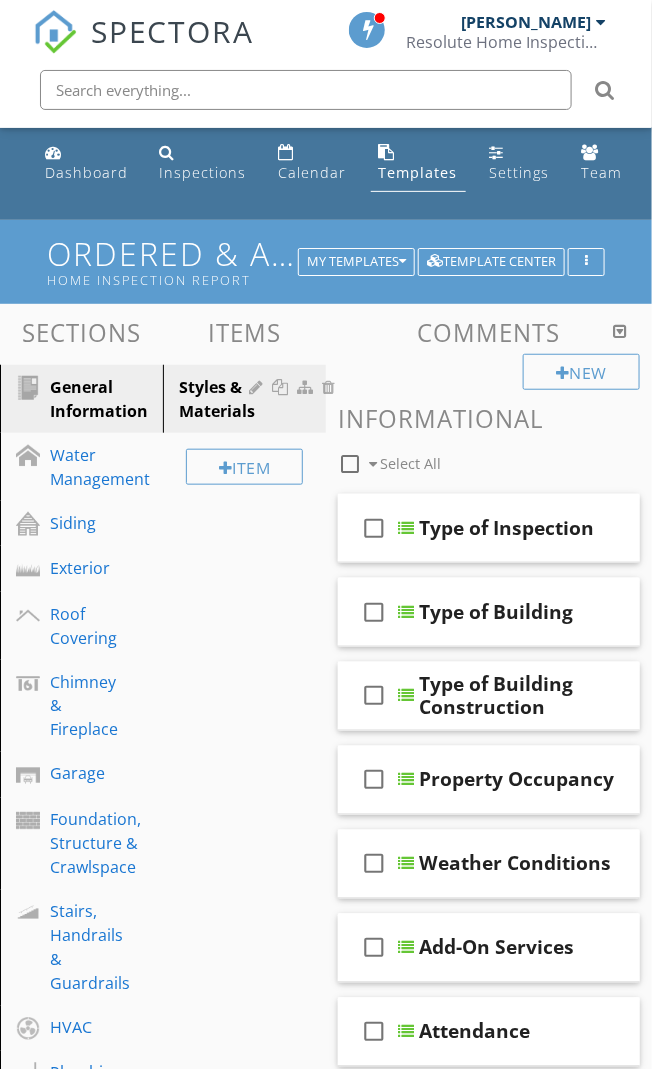 scroll, scrollTop: 0, scrollLeft: 0, axis: both 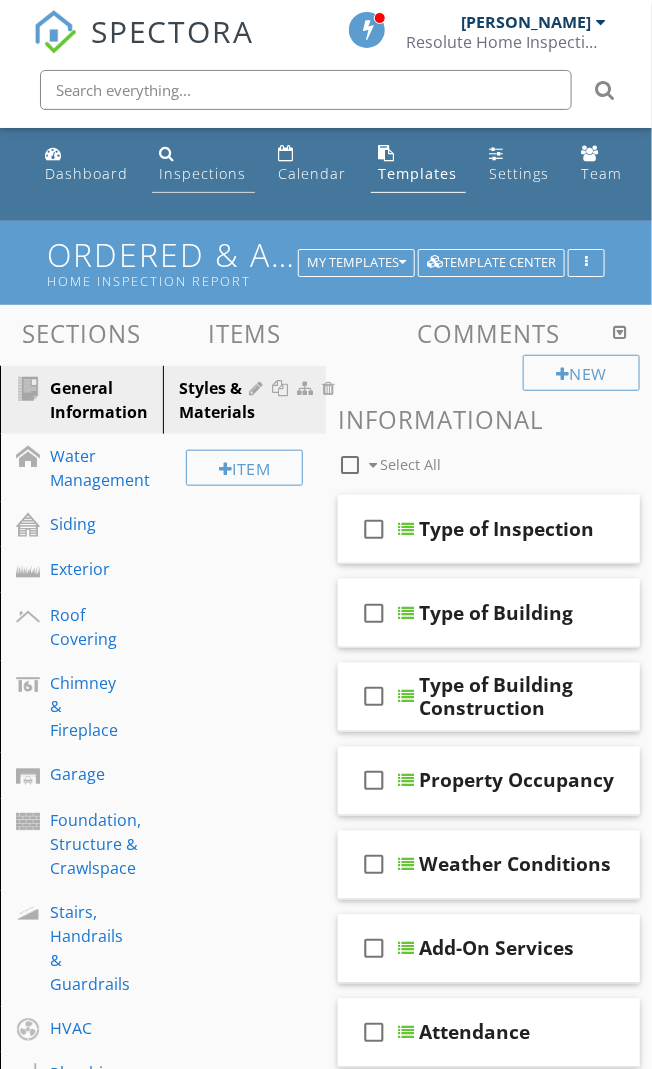 click on "Inspections" at bounding box center (203, 173) 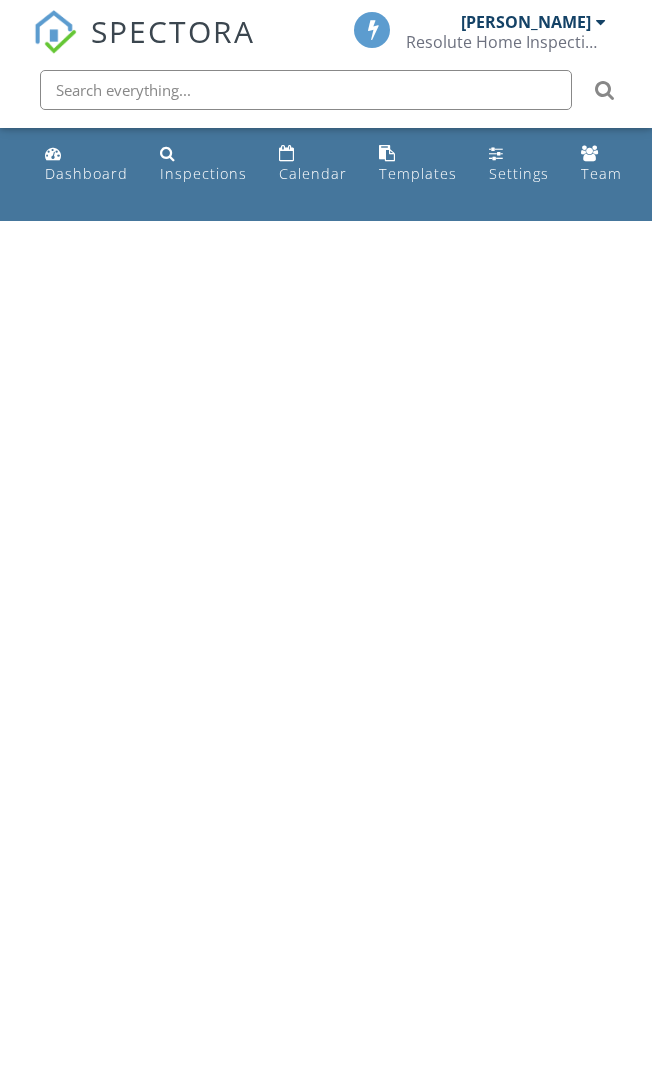 scroll, scrollTop: 0, scrollLeft: 0, axis: both 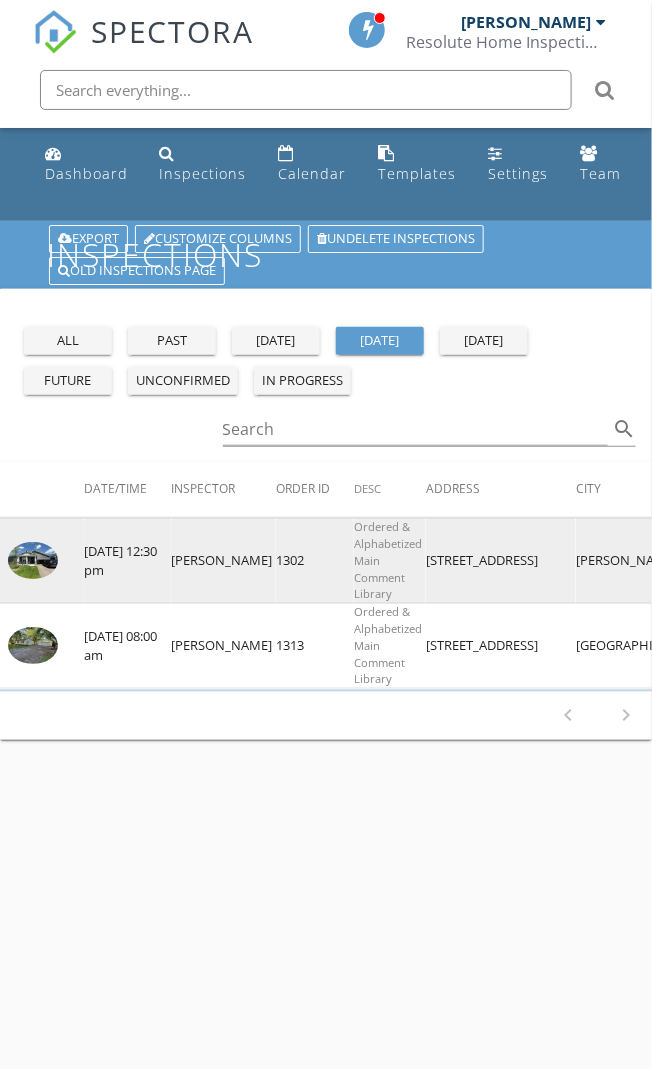 click on "[PERSON_NAME]" at bounding box center [223, 561] 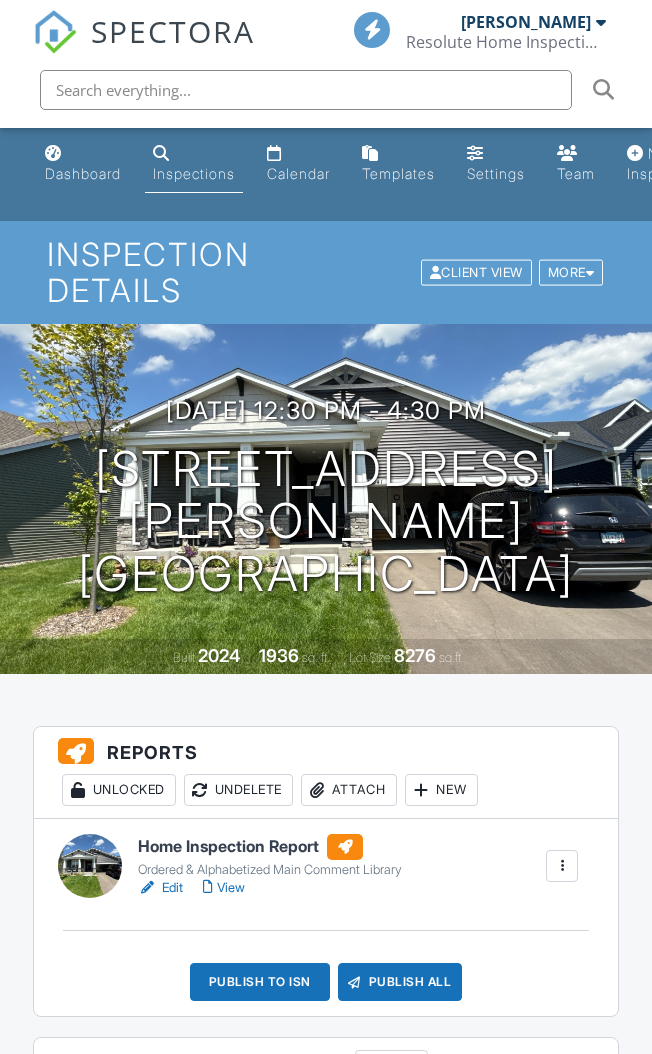 scroll, scrollTop: 0, scrollLeft: 0, axis: both 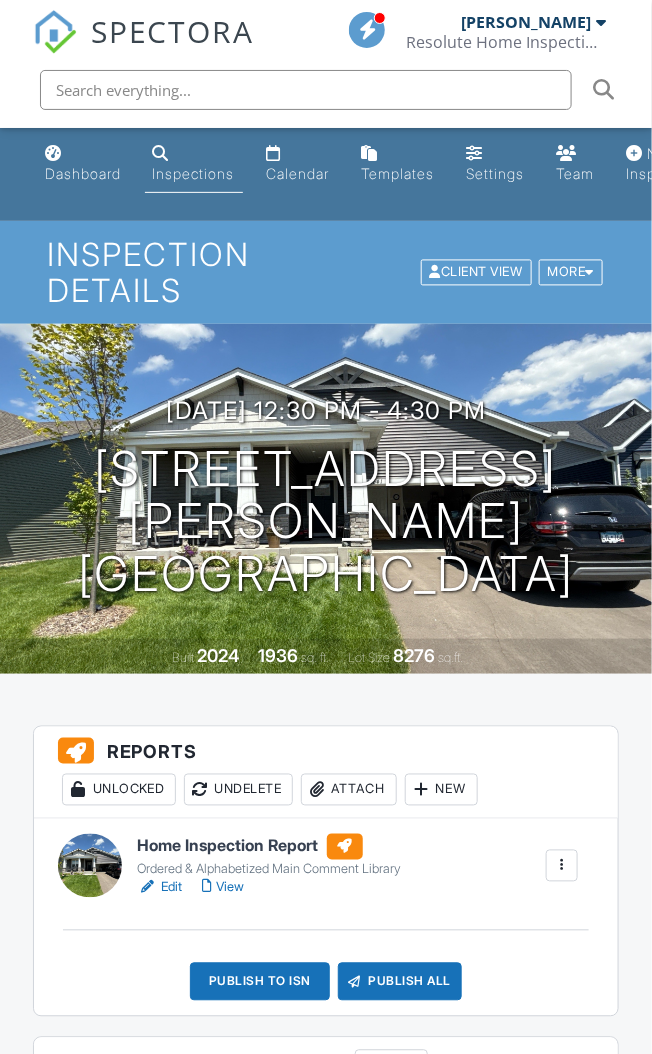click on "Edit" at bounding box center [160, 888] 